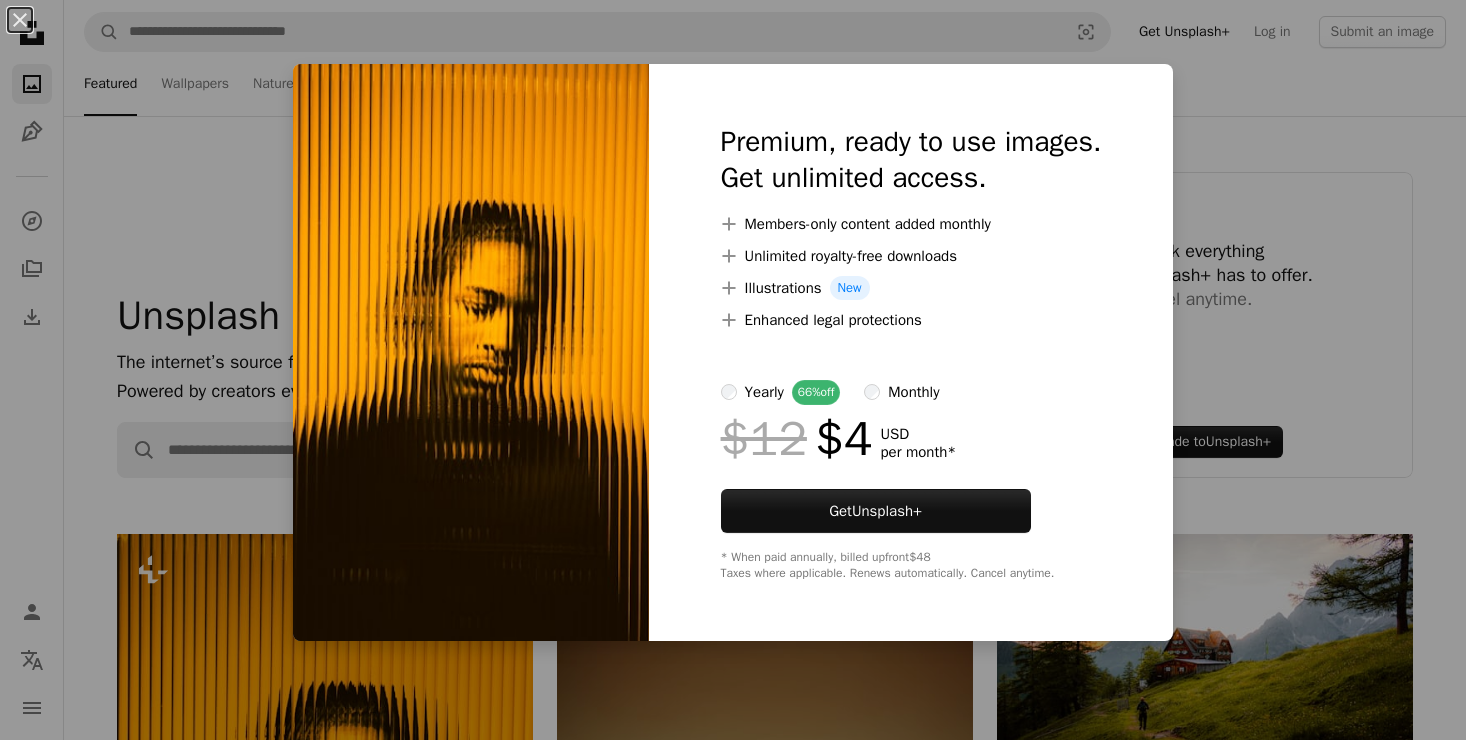 scroll, scrollTop: 600, scrollLeft: 0, axis: vertical 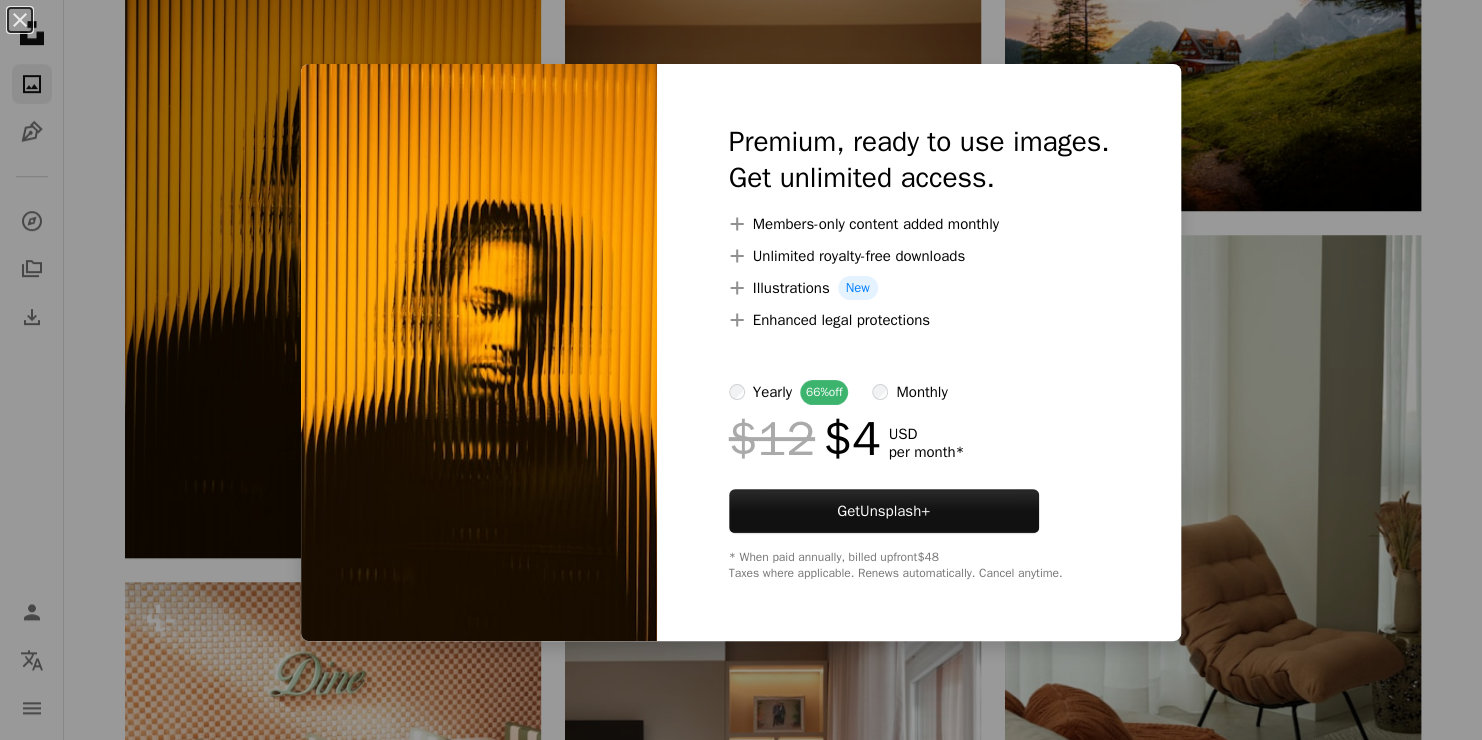 click on "An X shape Premium, ready to use images. Get unlimited access. A plus sign Members-only content added monthly A plus sign Unlimited royalty-free downloads A plus sign Illustrations  New A plus sign Enhanced legal protections yearly 66%  off monthly $12   $4 USD per month * Get  Unsplash+ * When paid annually, billed upfront  $48 Taxes where applicable. Renews automatically. Cancel anytime." at bounding box center [741, 370] 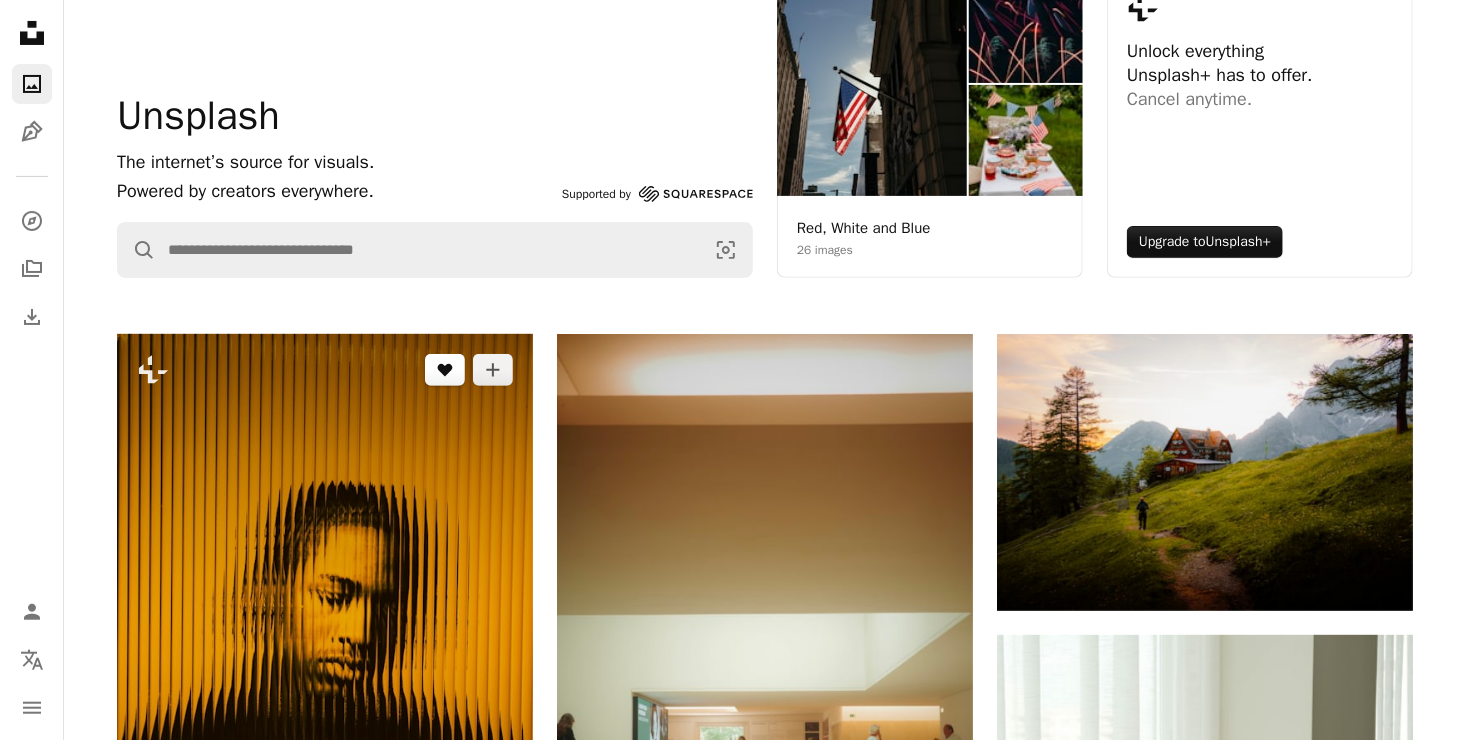 scroll, scrollTop: 0, scrollLeft: 0, axis: both 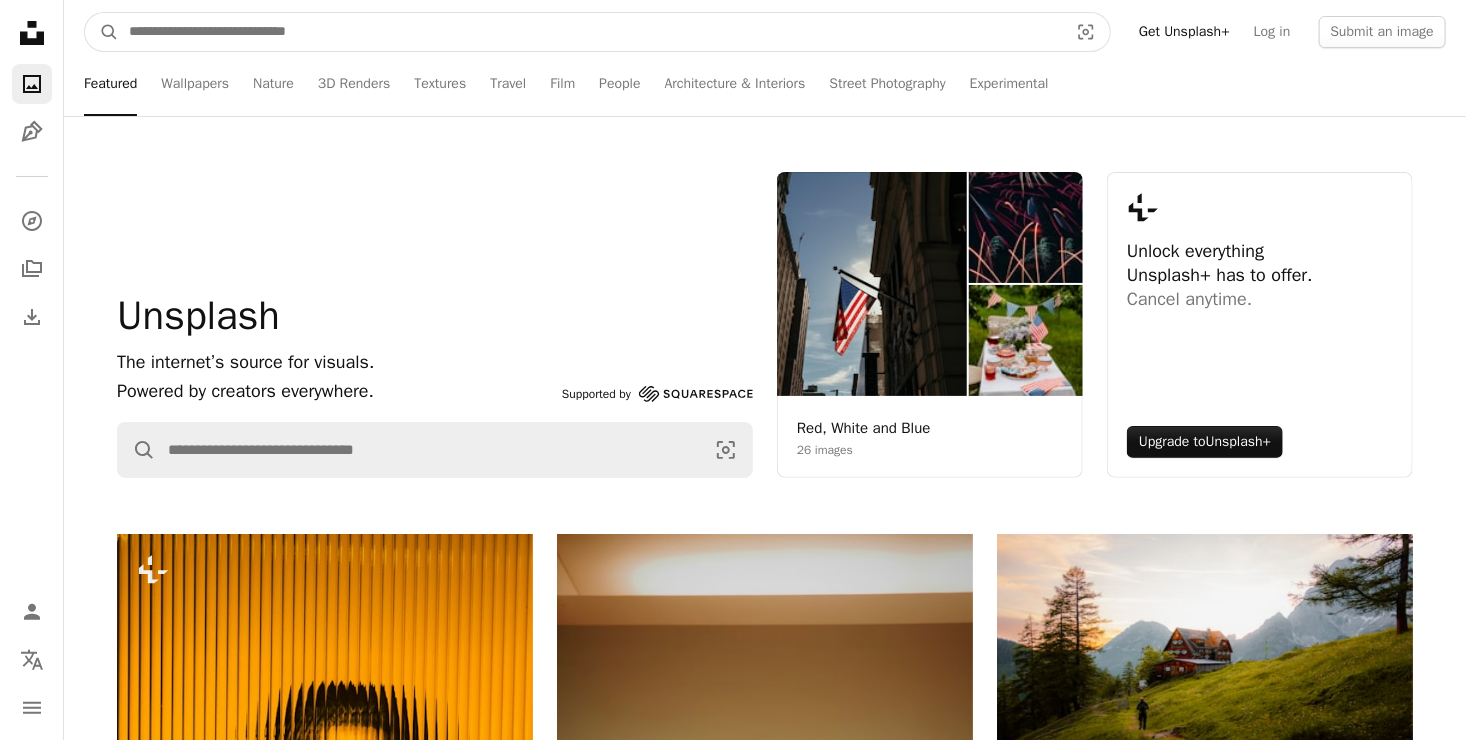 click at bounding box center [590, 32] 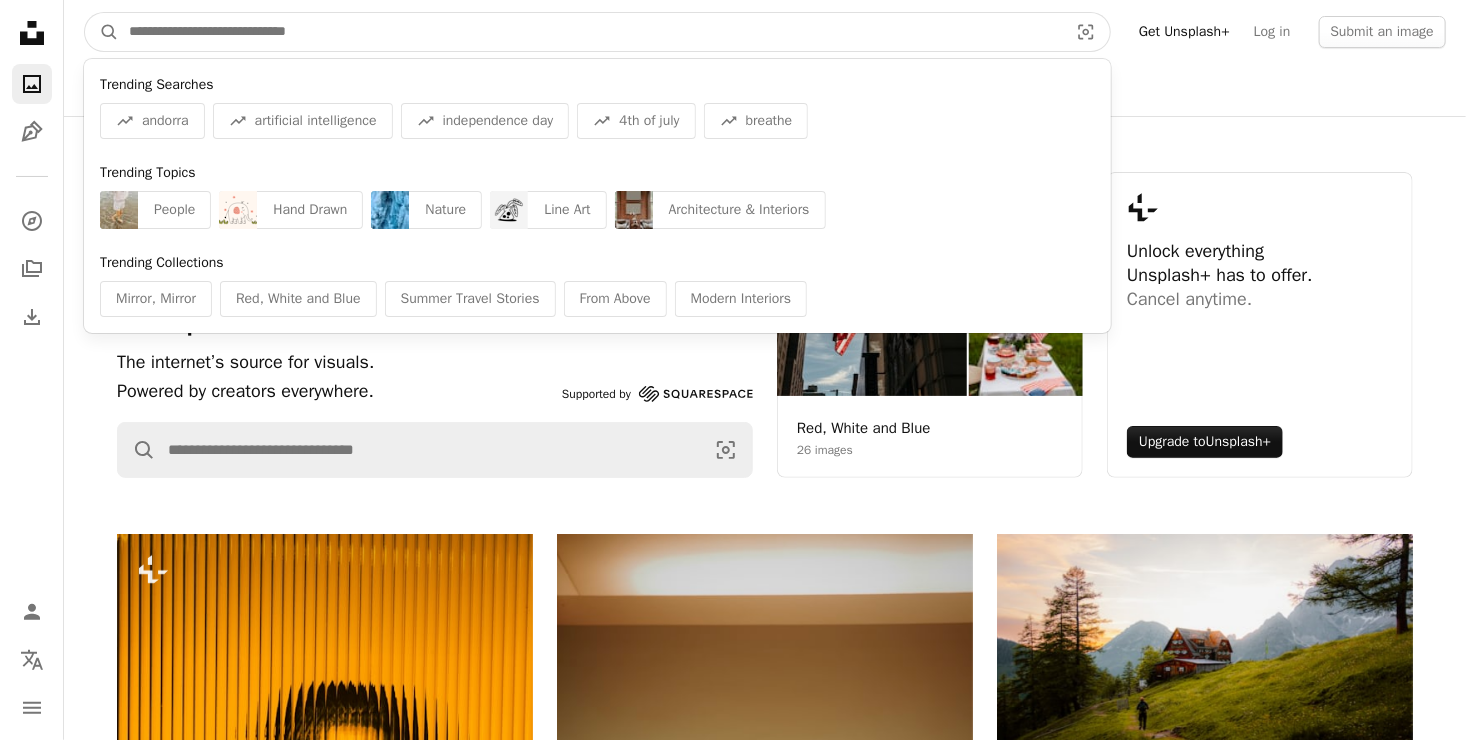type on "*" 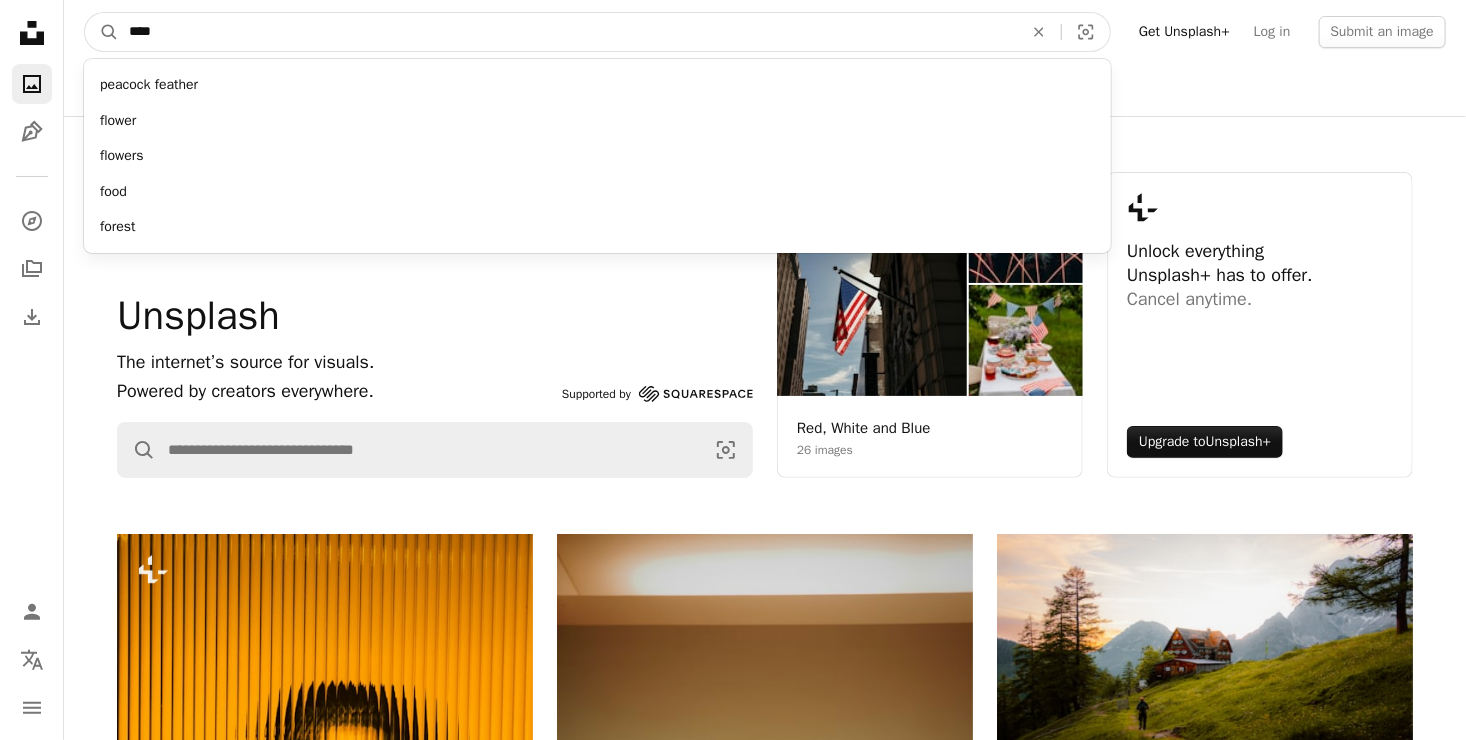 type on "****" 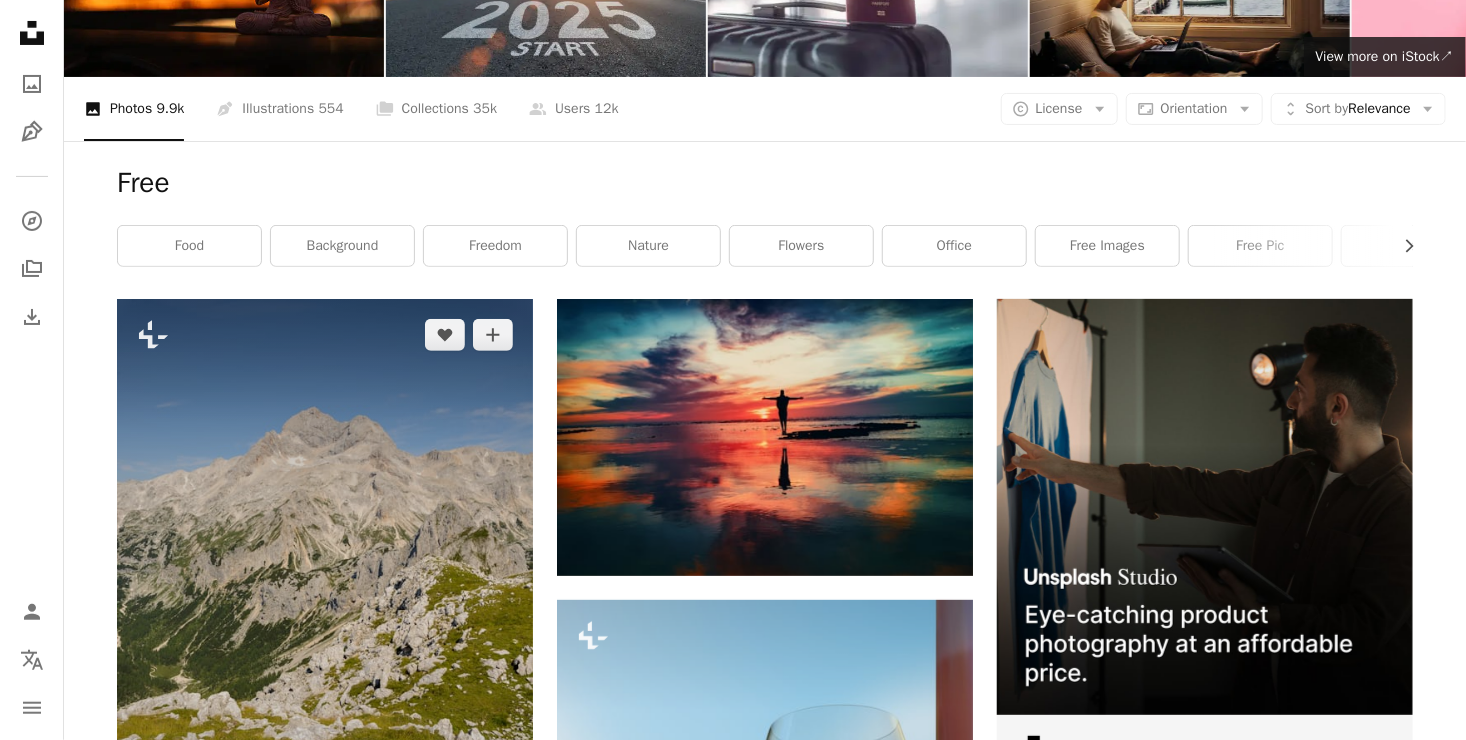 scroll, scrollTop: 500, scrollLeft: 0, axis: vertical 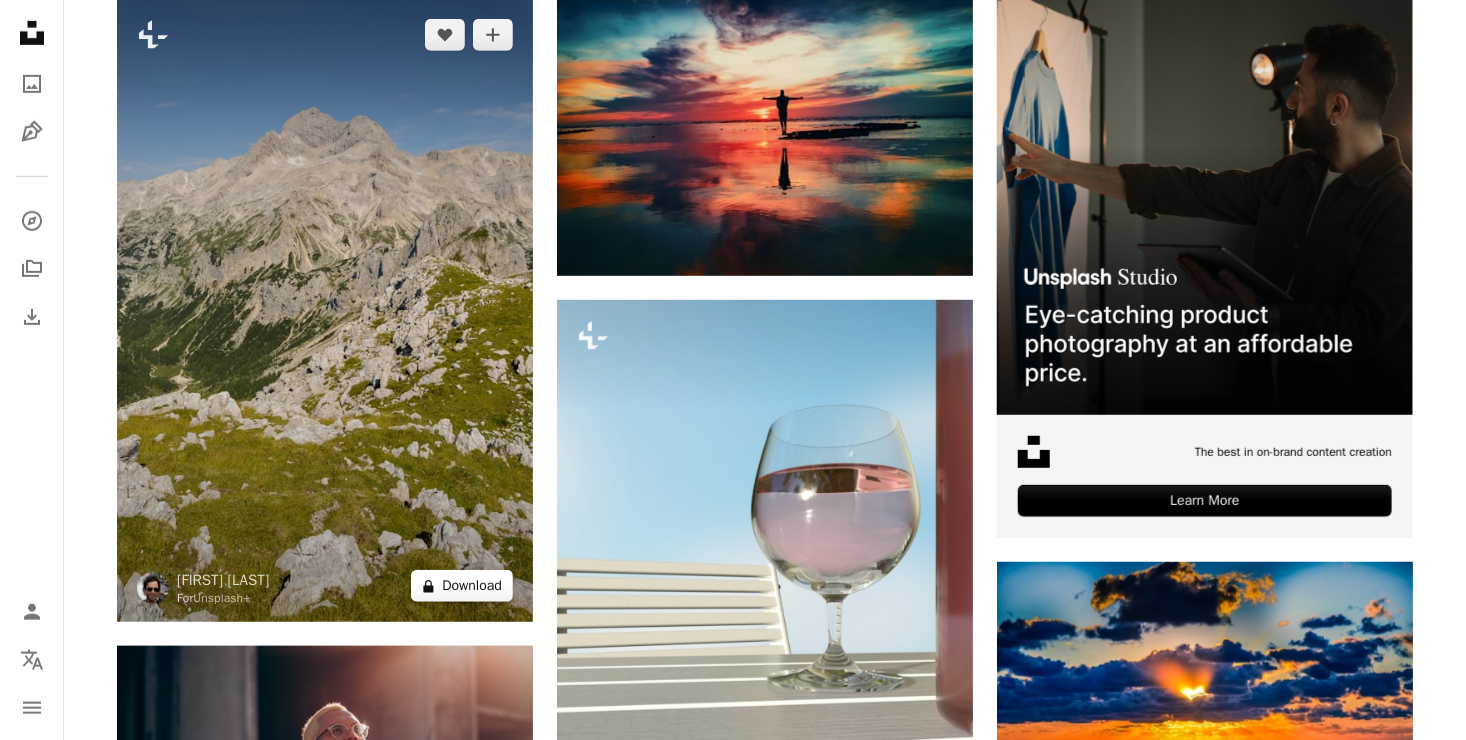 click on "A lock Download" at bounding box center [462, 586] 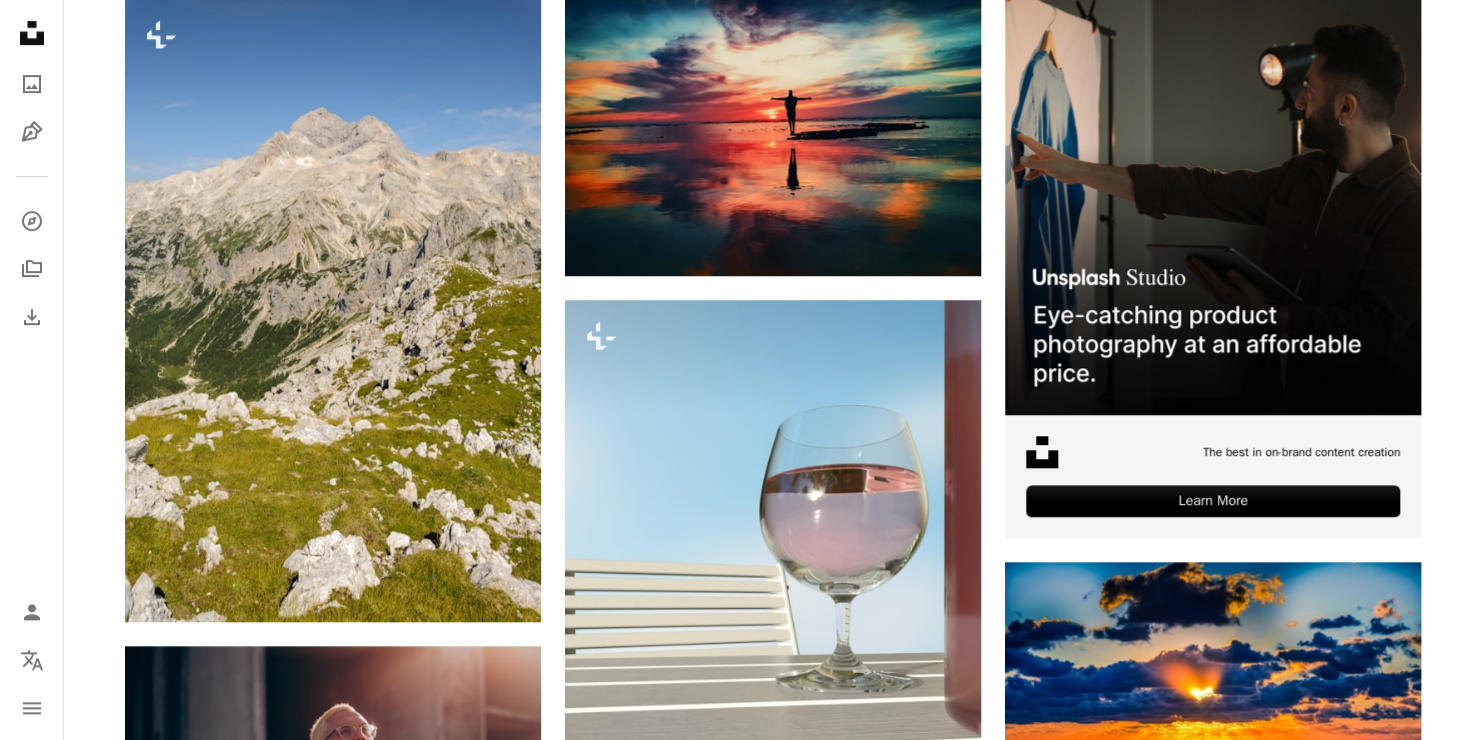 click on "An X shape Premium, ready to use images. Get unlimited access. A plus sign Members-only content added monthly A plus sign Unlimited royalty-free downloads A plus sign Illustrations  New A plus sign Enhanced legal protections yearly 66%  off monthly $12   $4 USD per month * Get  Unsplash+ * When paid annually, billed upfront  $48 Taxes where applicable. Renews automatically. Cancel anytime." at bounding box center (741, 4869) 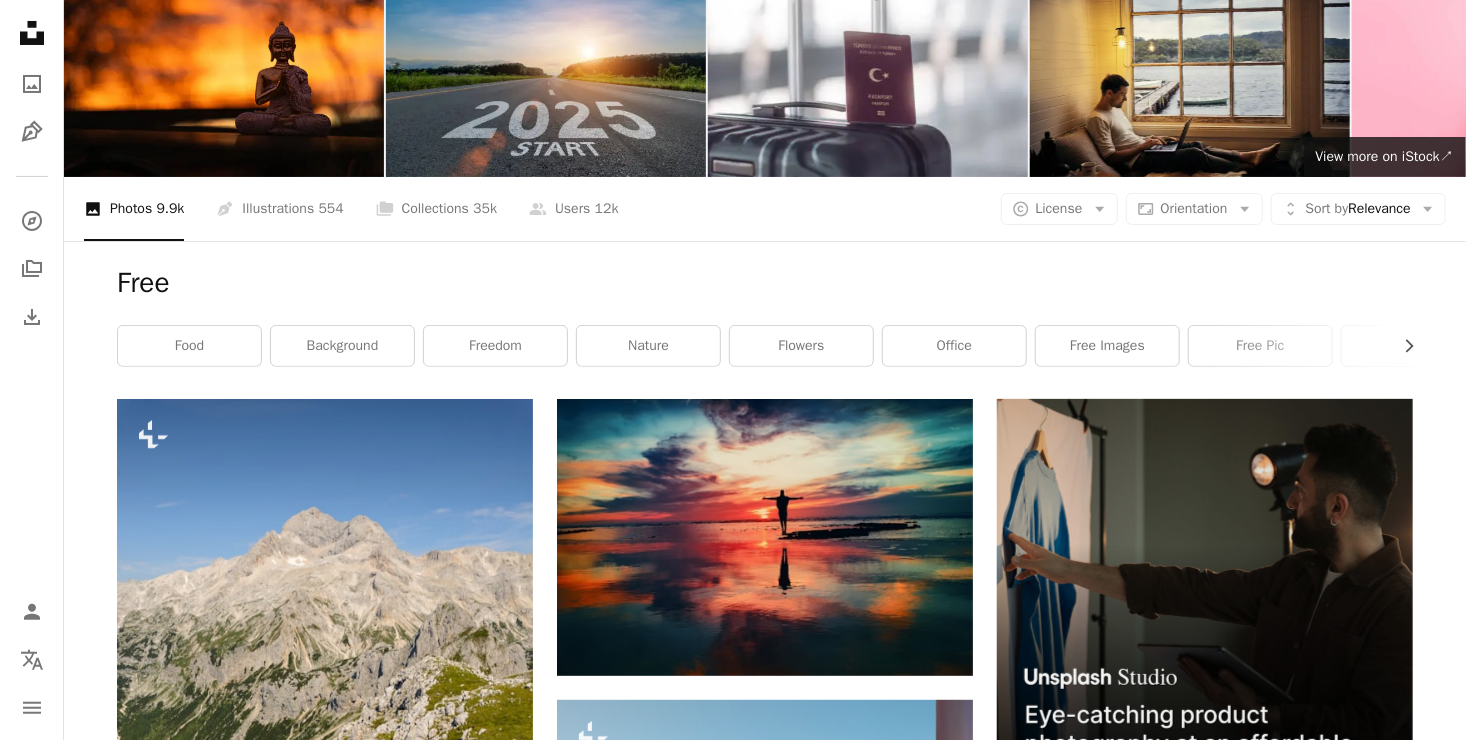 scroll, scrollTop: 0, scrollLeft: 0, axis: both 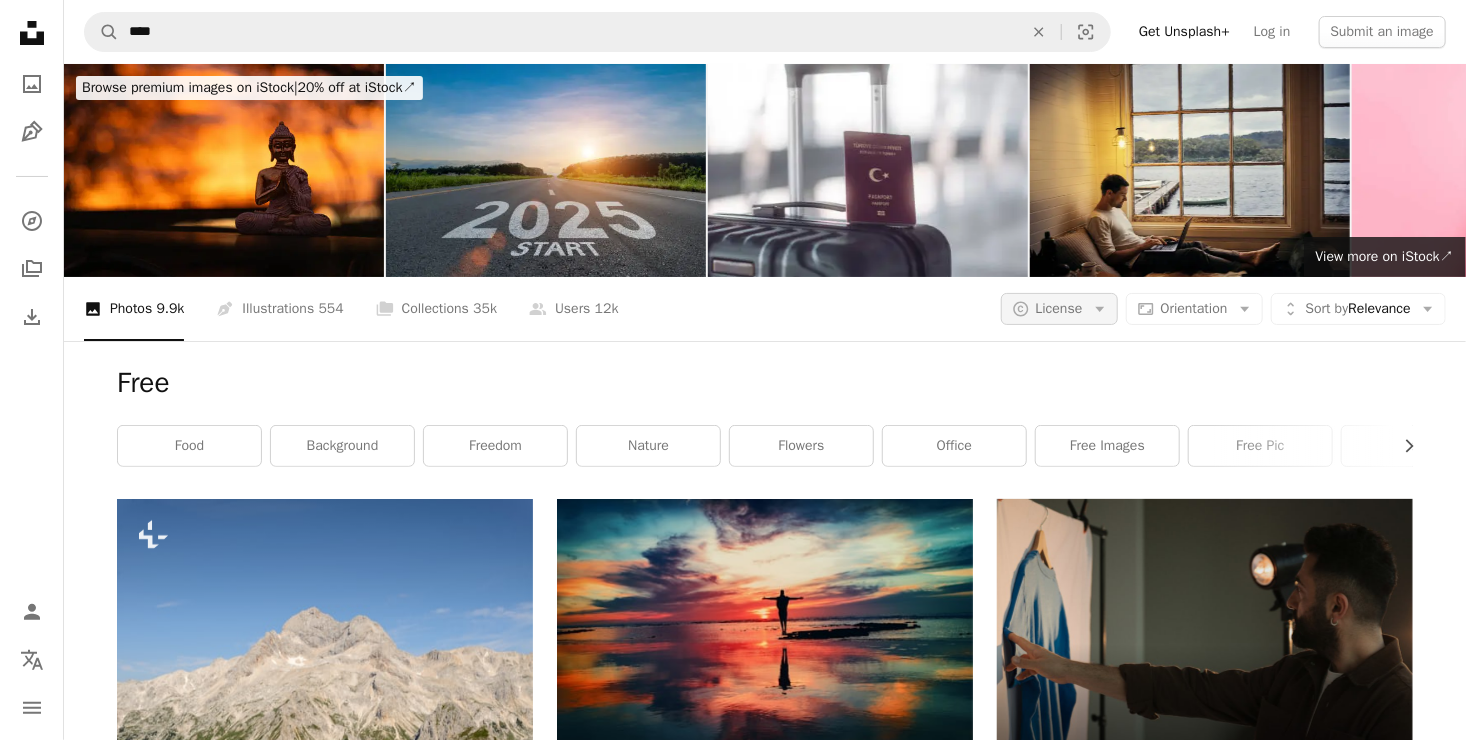 click on "License" at bounding box center [1059, 308] 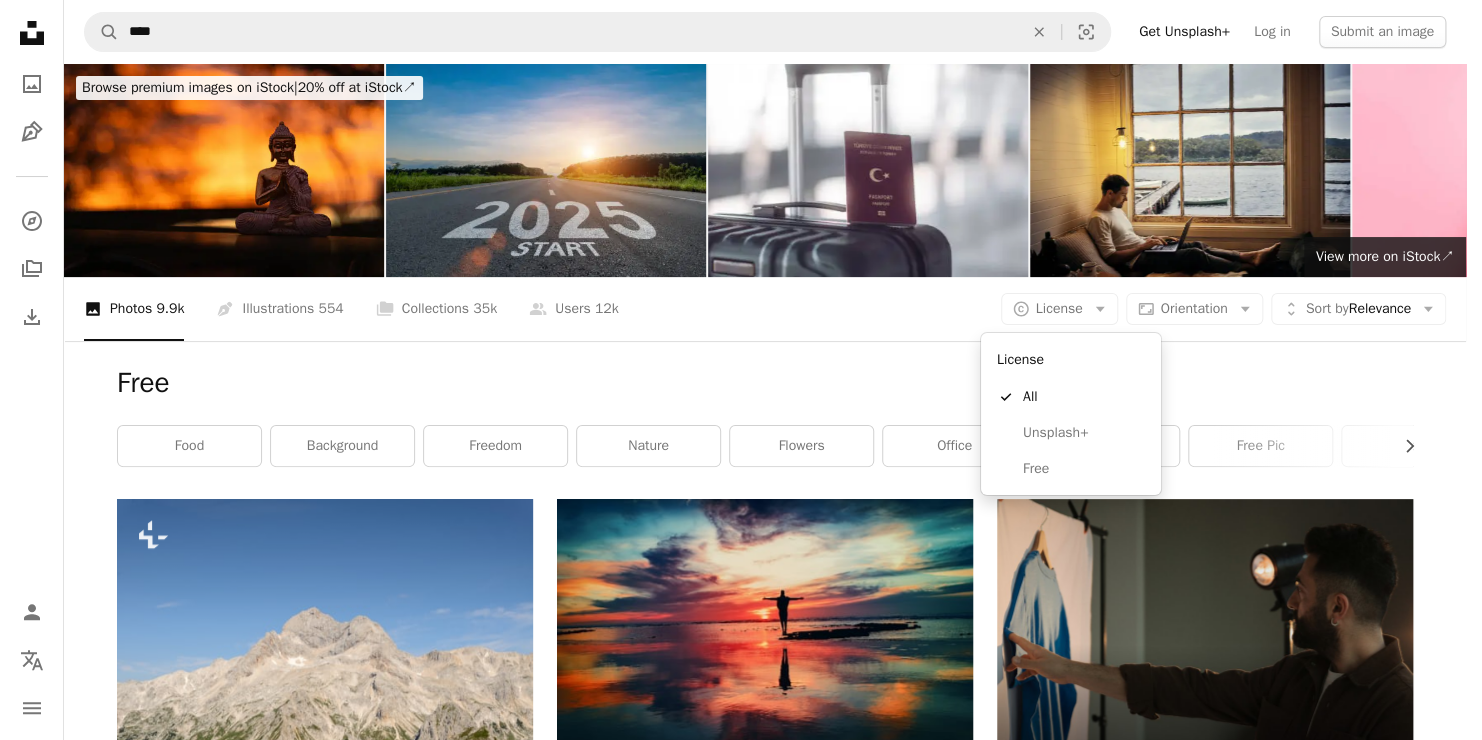 click on "[FIRST] [LAST]" at bounding box center [733, 370] 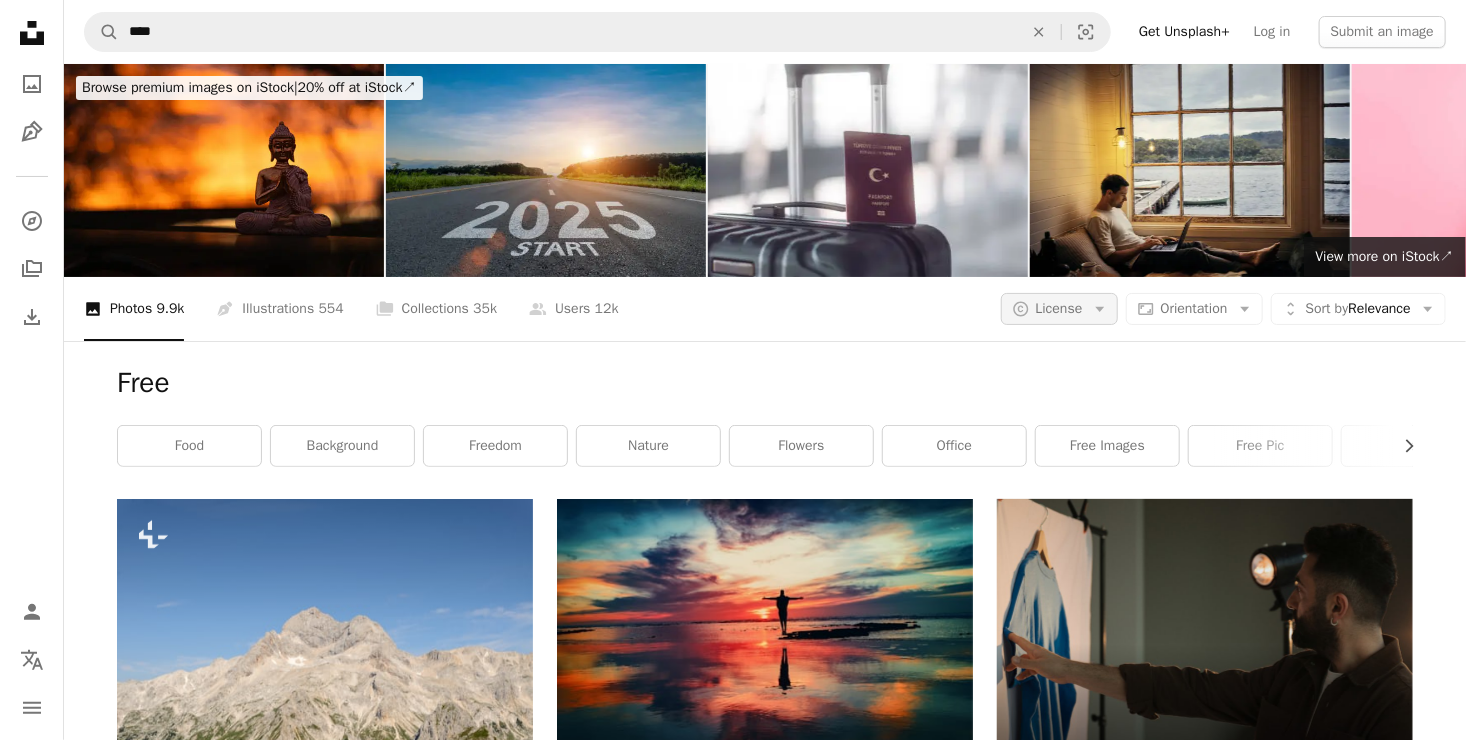 click on "License" at bounding box center (1059, 308) 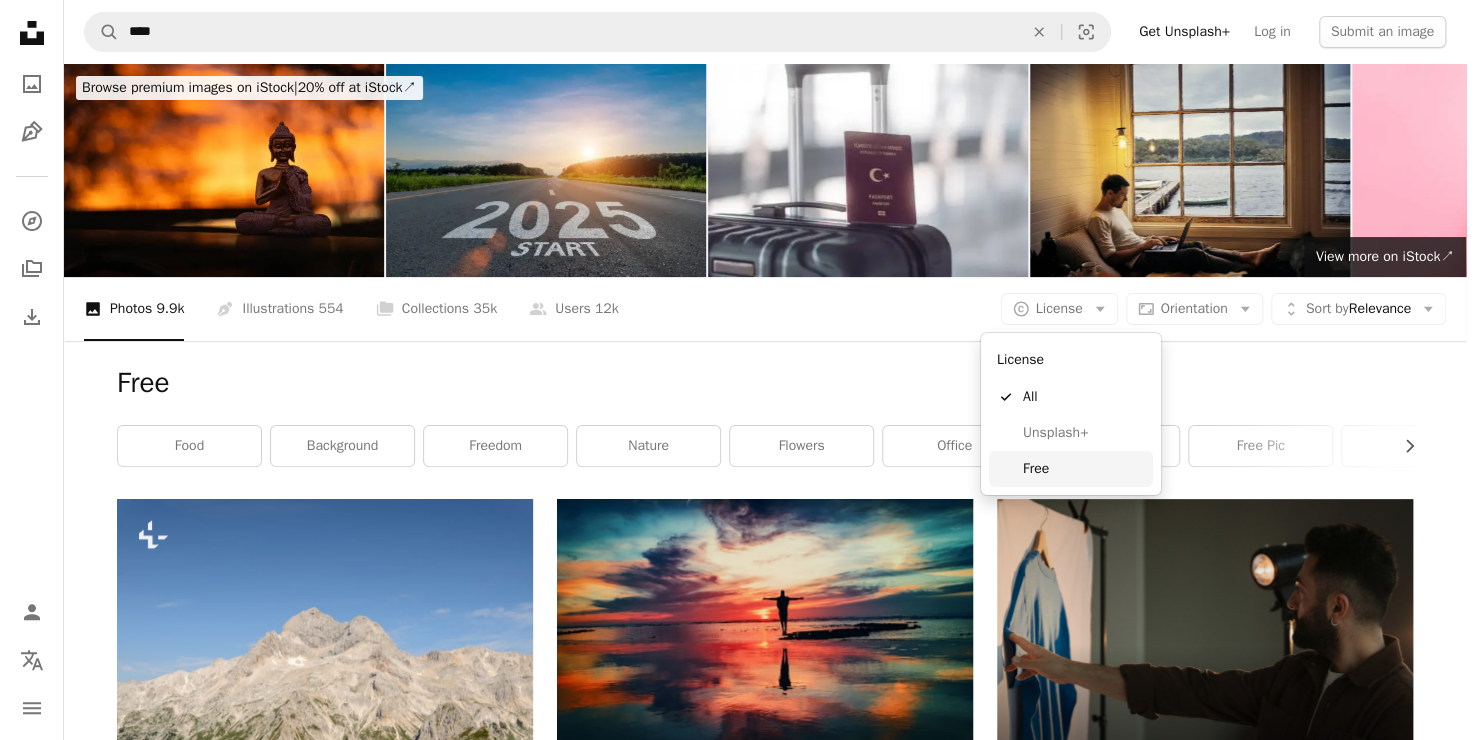 click on "Free" at bounding box center (1084, 469) 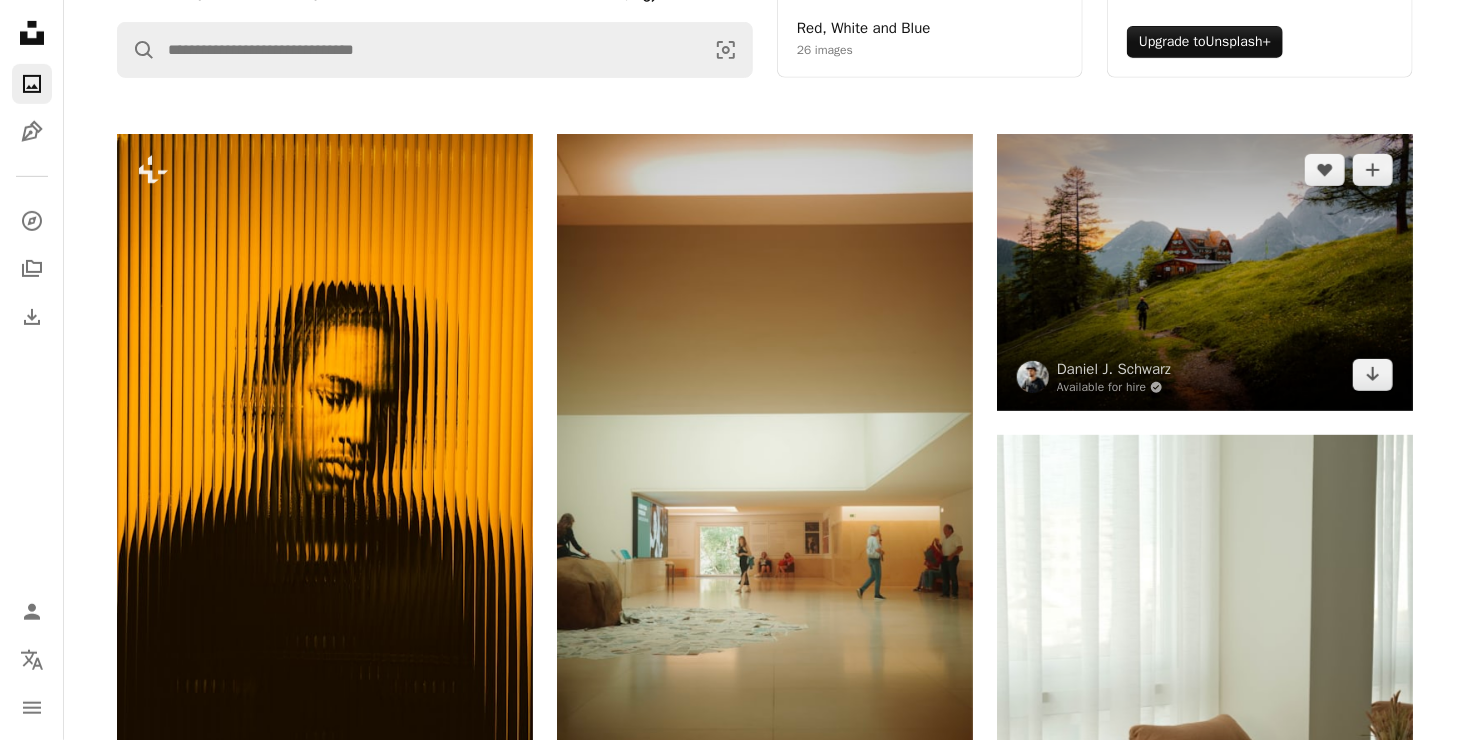 scroll, scrollTop: 0, scrollLeft: 0, axis: both 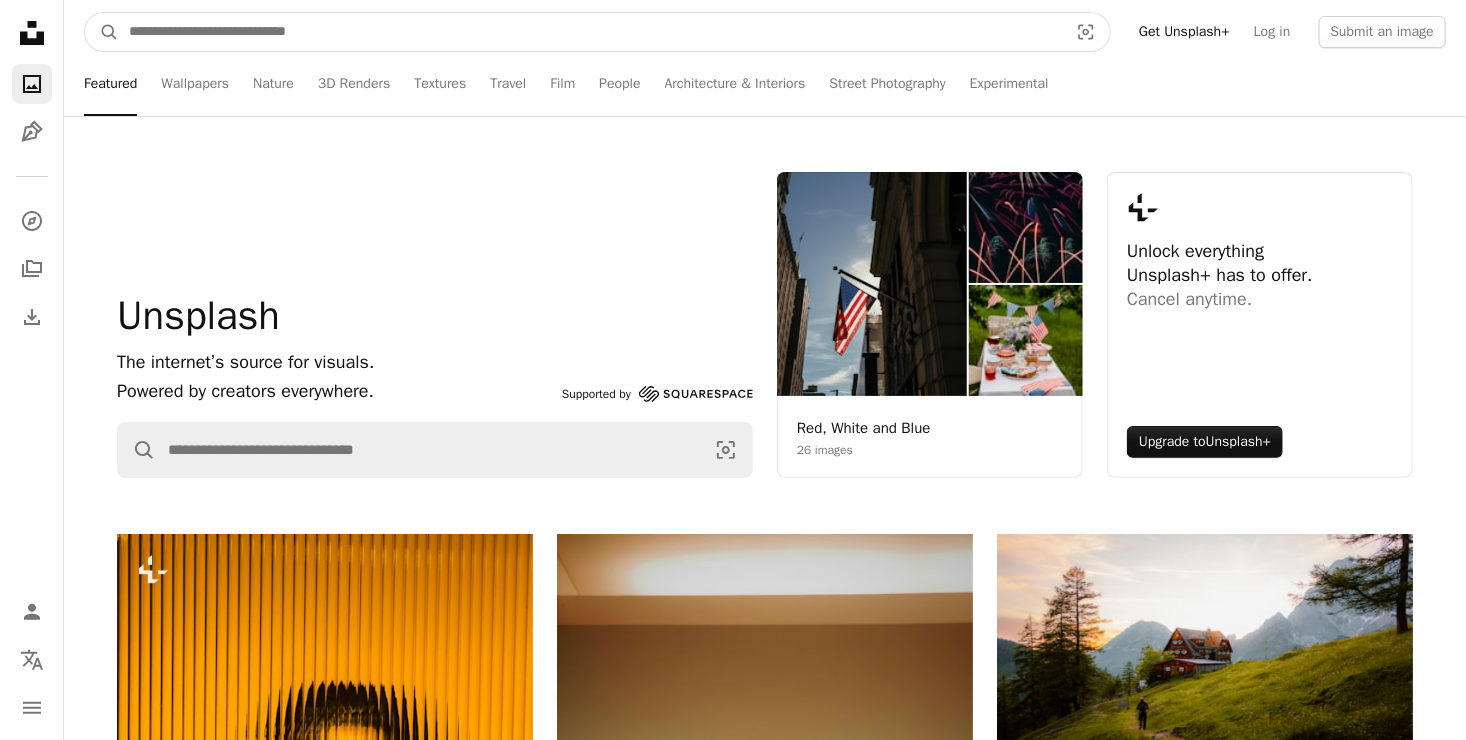 click at bounding box center [590, 32] 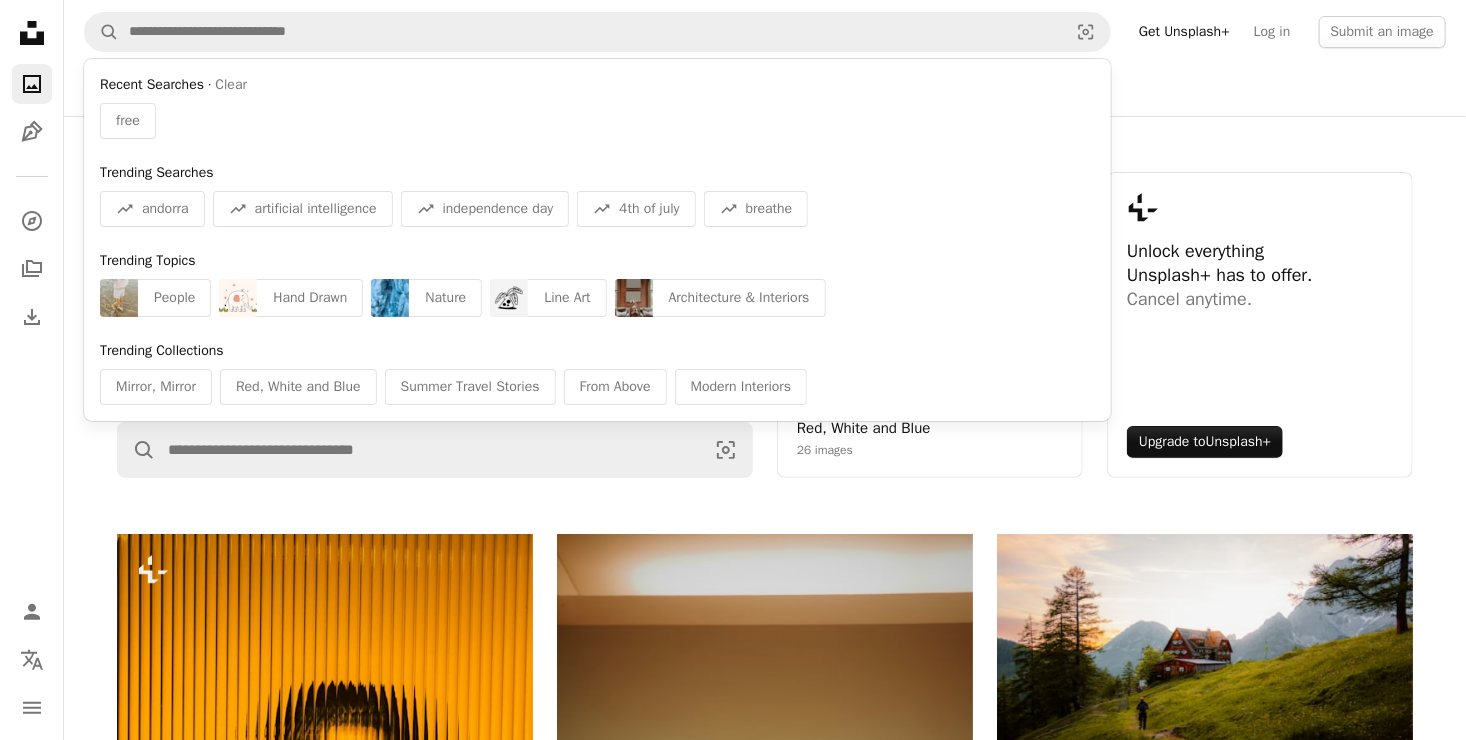click on "Featured Wallpapers Nature 3D Renders Textures Travel Film People Architecture & Interiors Street Photography Experimental" at bounding box center (803, 84) 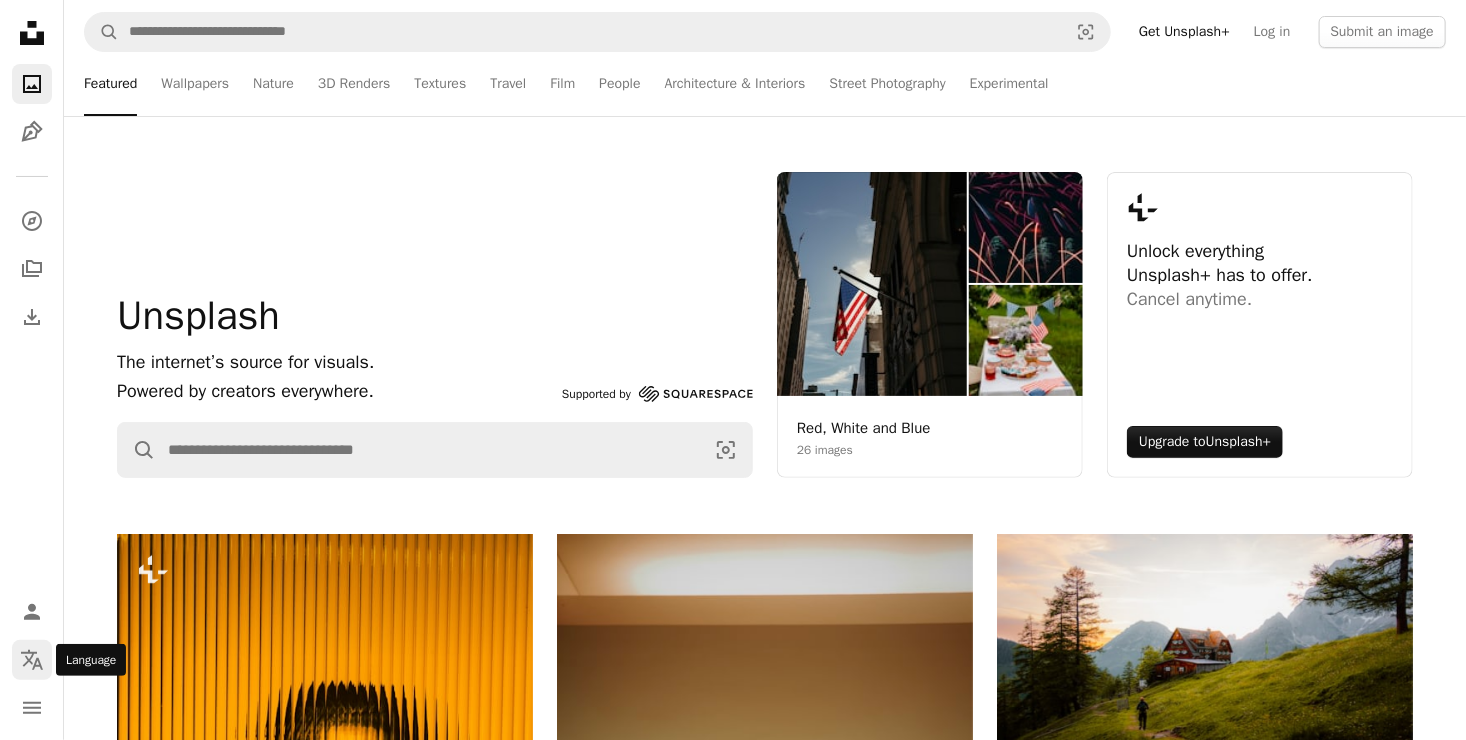 click 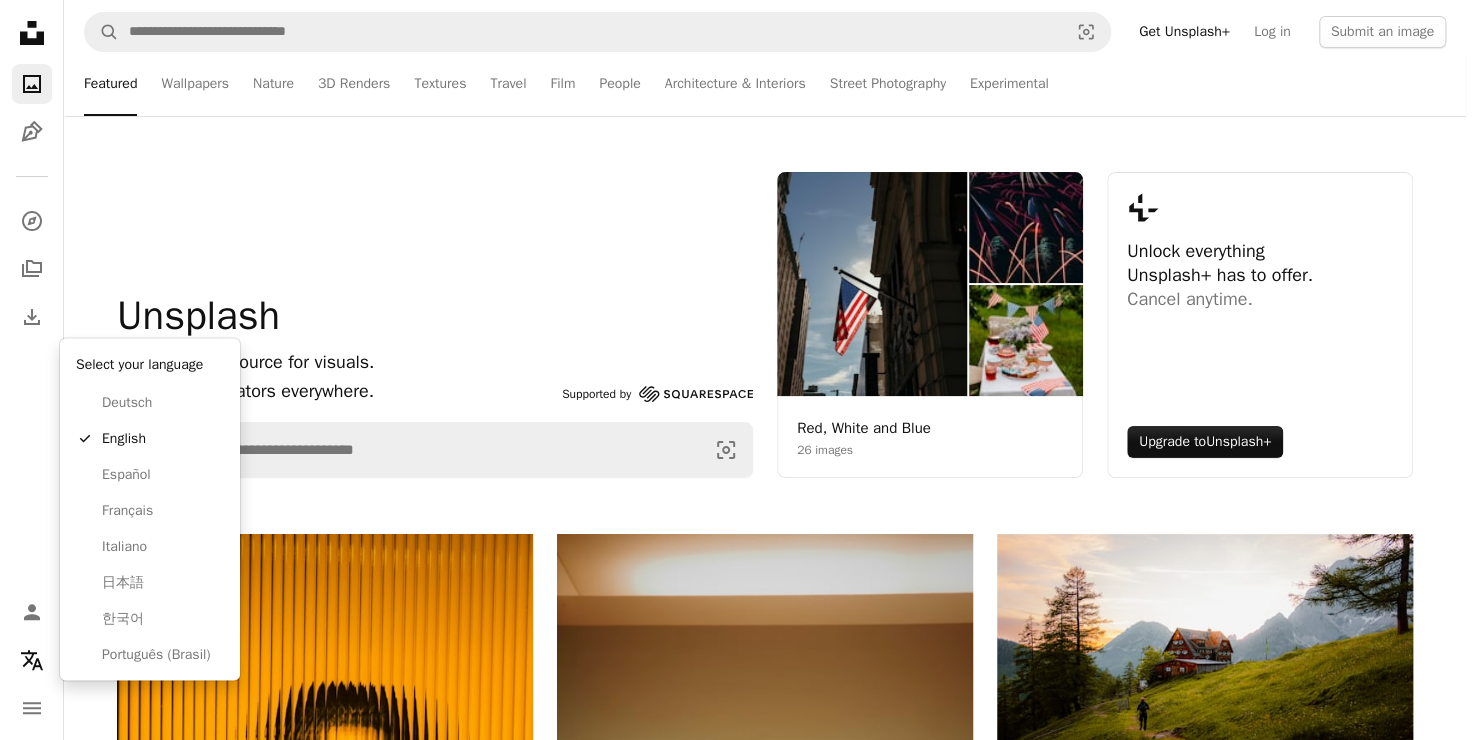 click on "[FIRST] [LAST]" at bounding box center (733, 370) 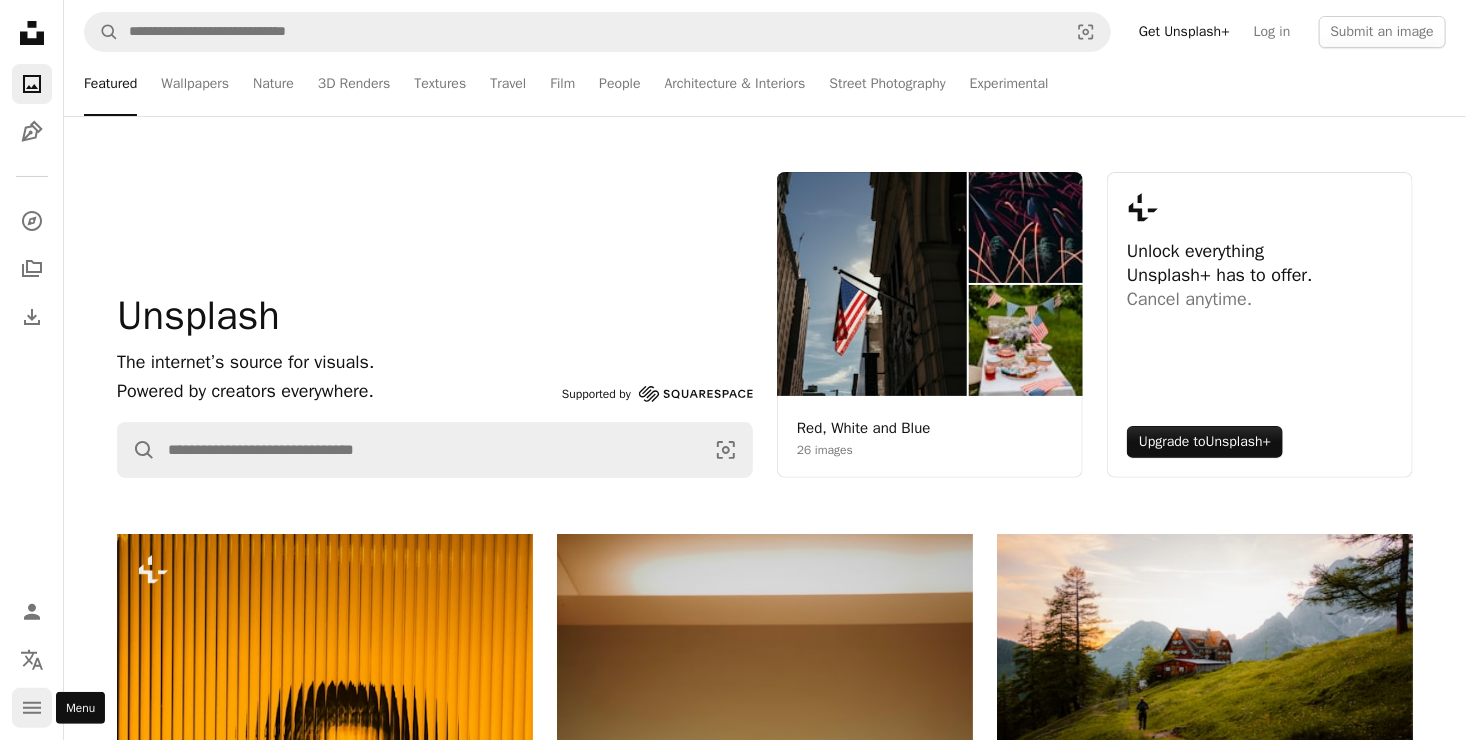 click on "navigation menu" at bounding box center [32, 708] 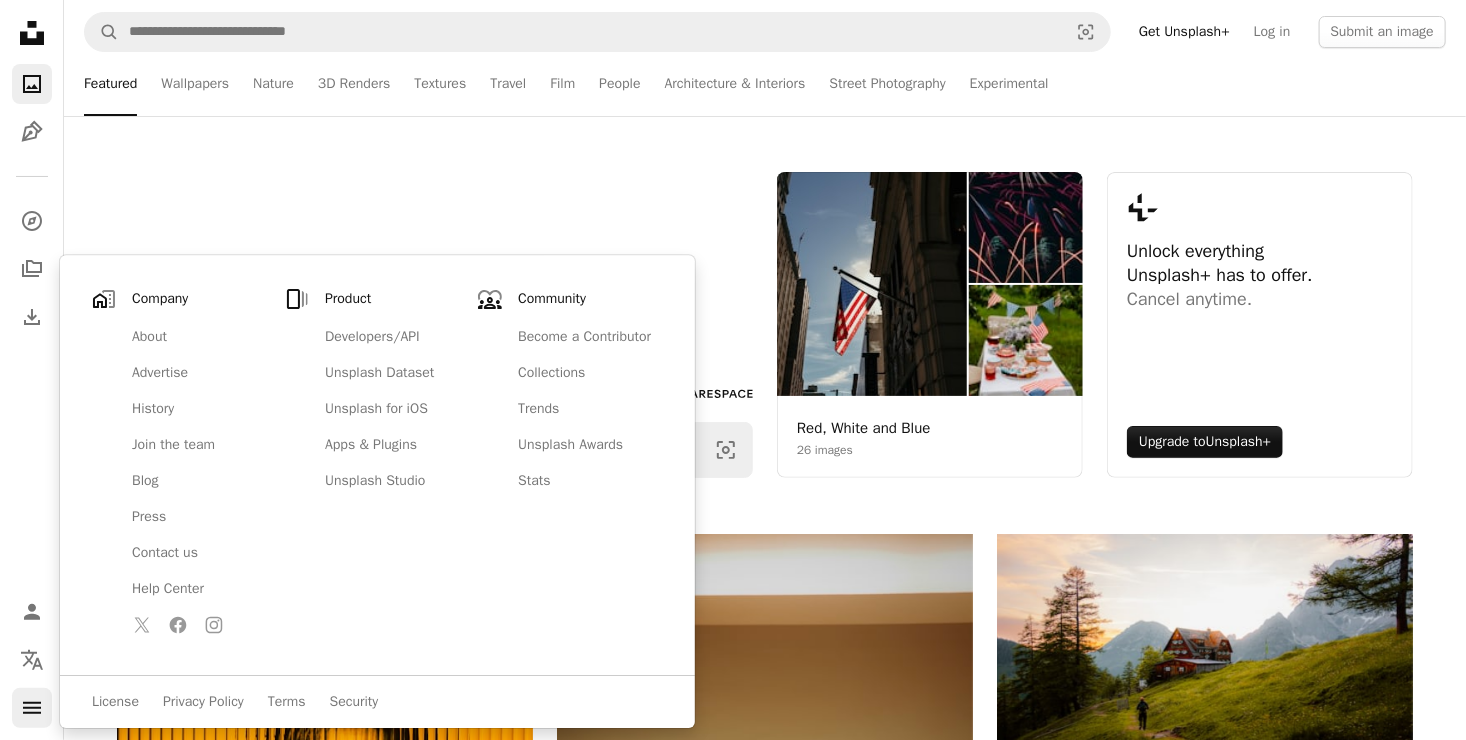 click on "navigation menu" at bounding box center [32, 708] 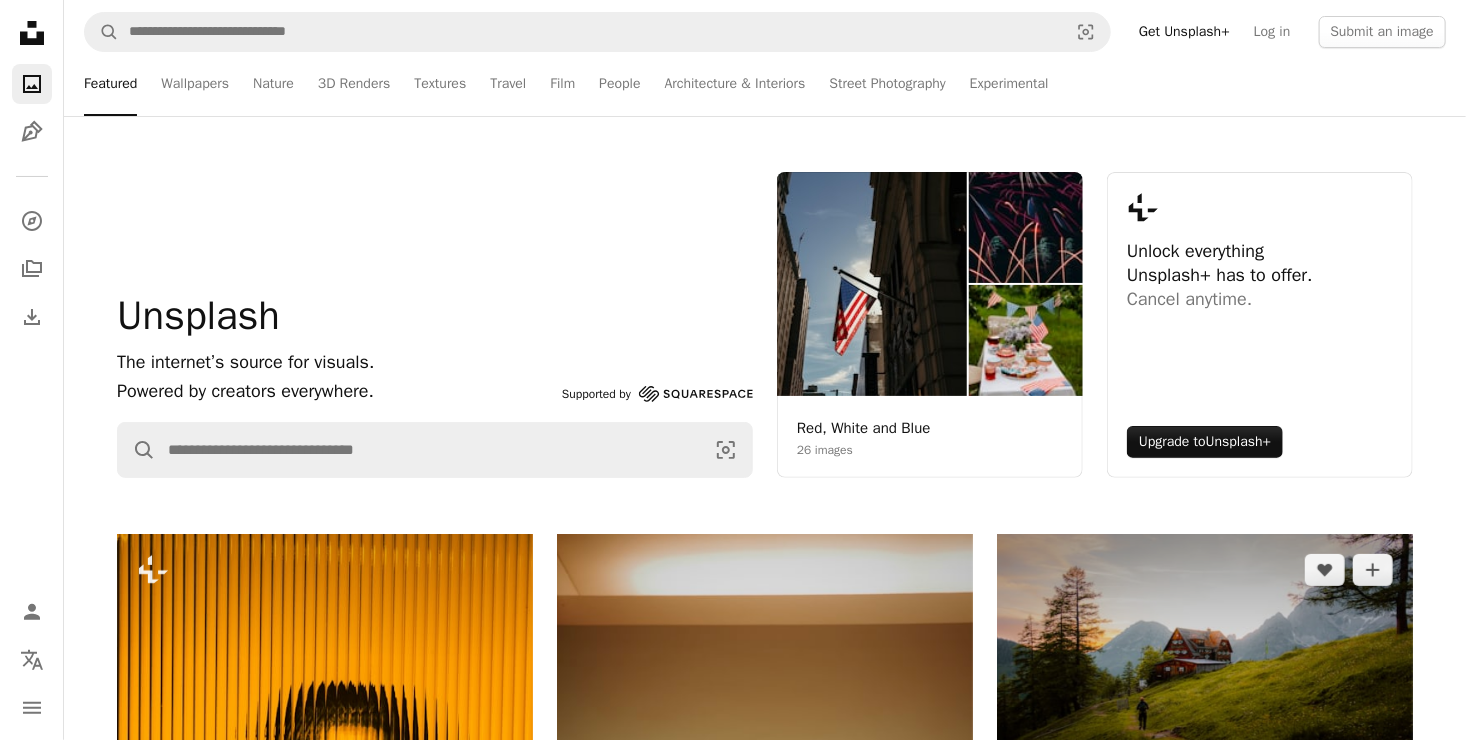 scroll, scrollTop: 400, scrollLeft: 0, axis: vertical 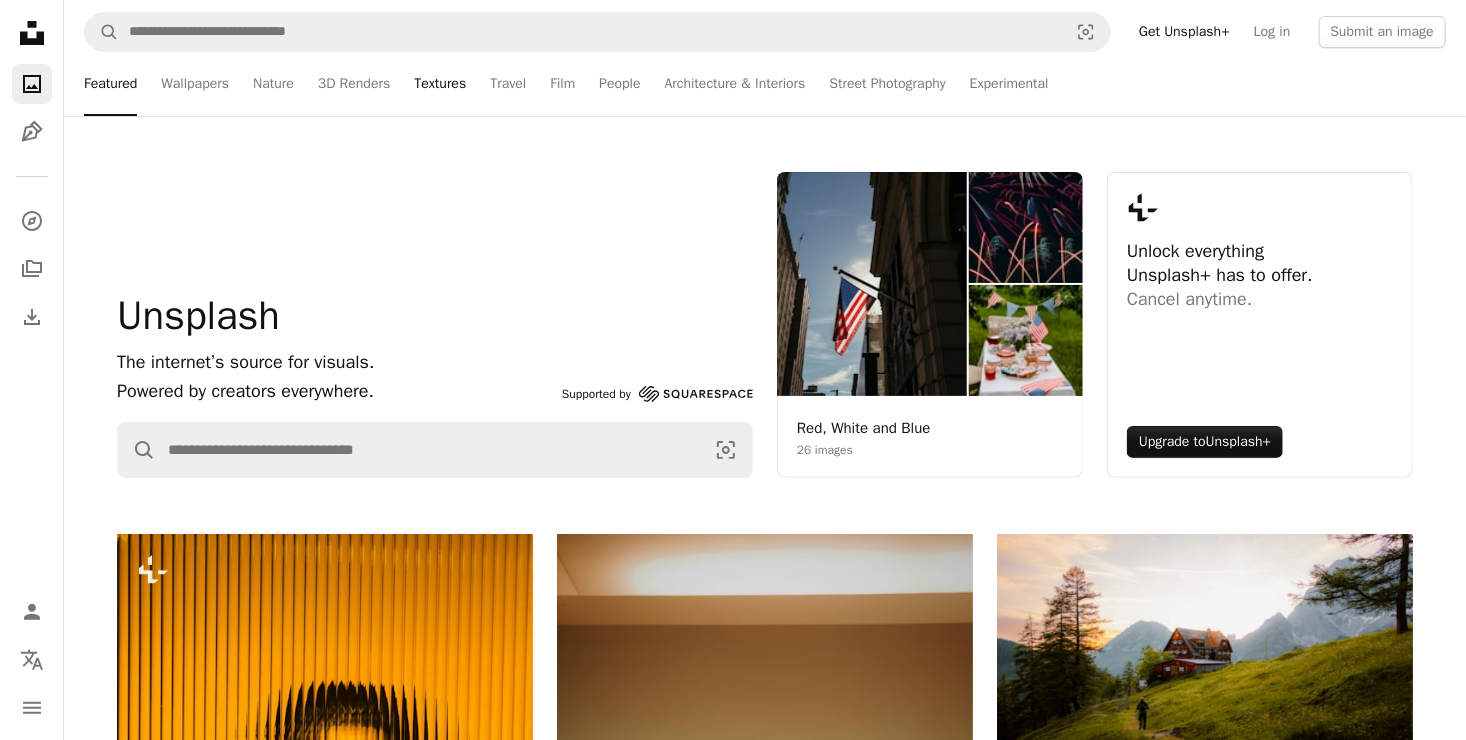 click on "Textures" at bounding box center (440, 84) 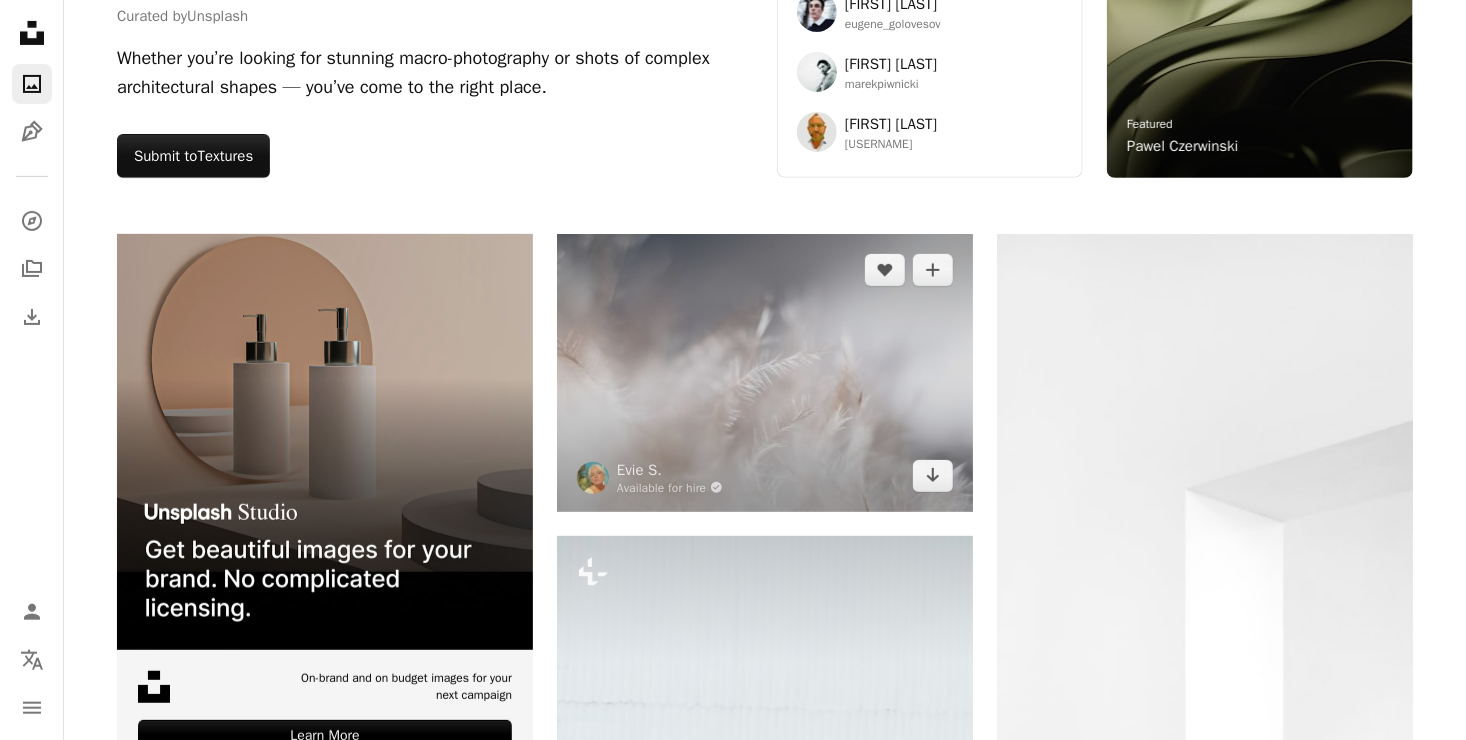 scroll, scrollTop: 0, scrollLeft: 0, axis: both 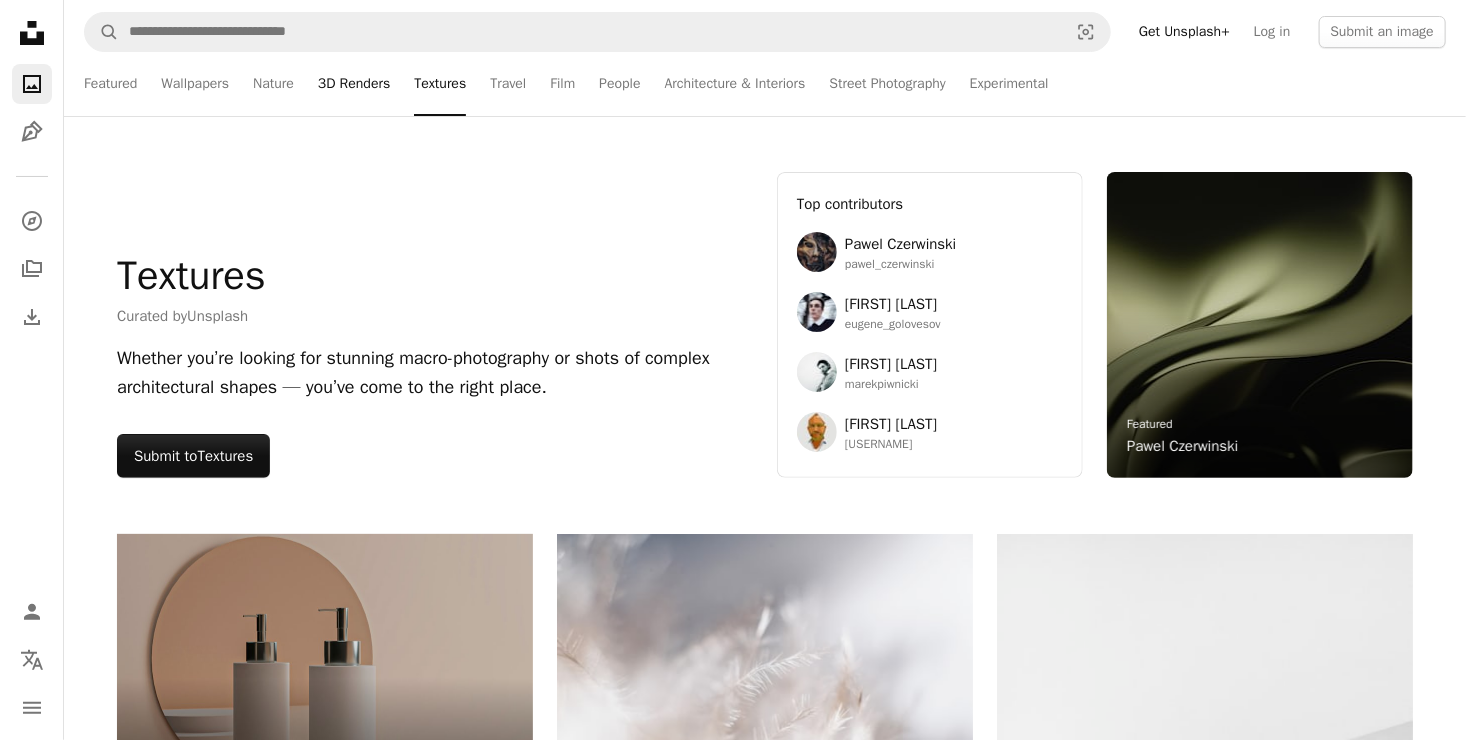 click on "3D Renders" at bounding box center [354, 84] 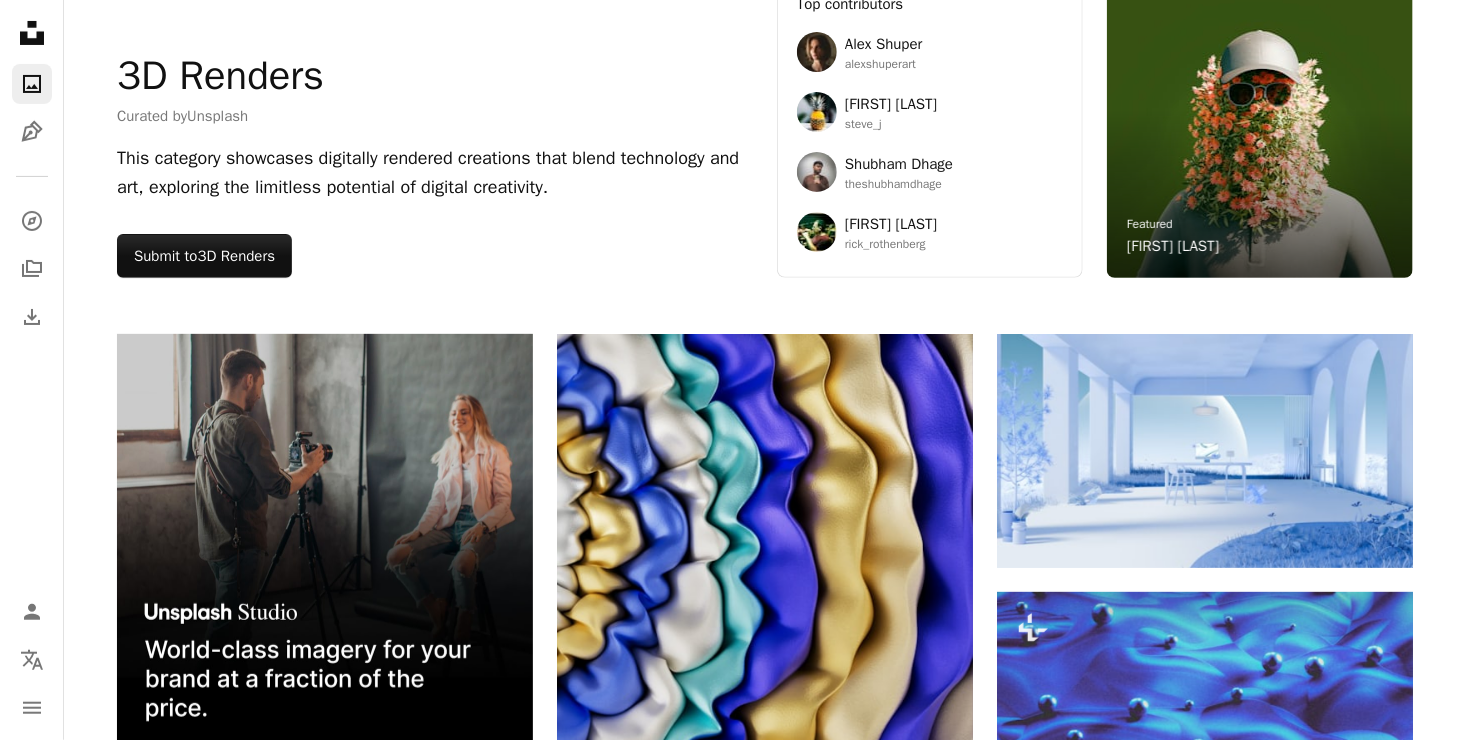 scroll, scrollTop: 0, scrollLeft: 0, axis: both 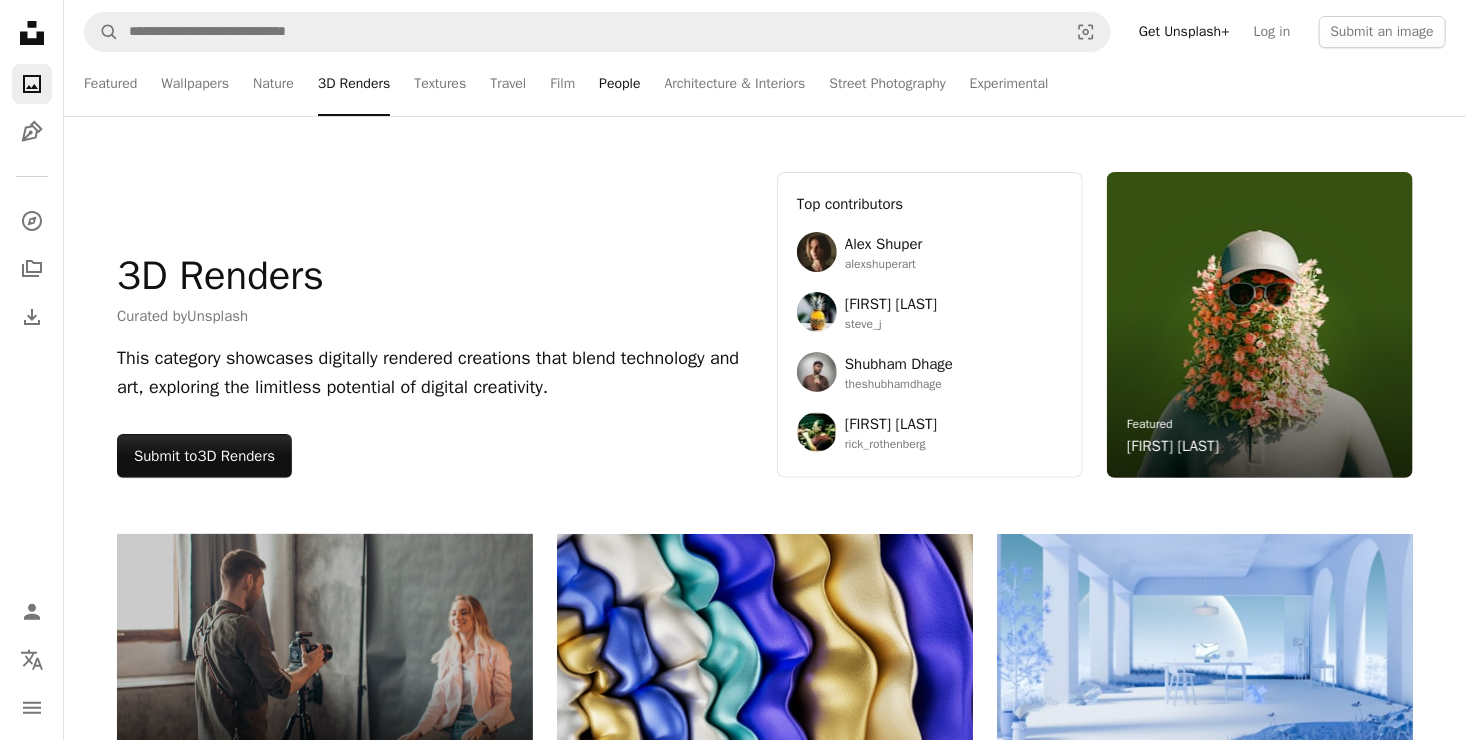 click on "People" at bounding box center [619, 84] 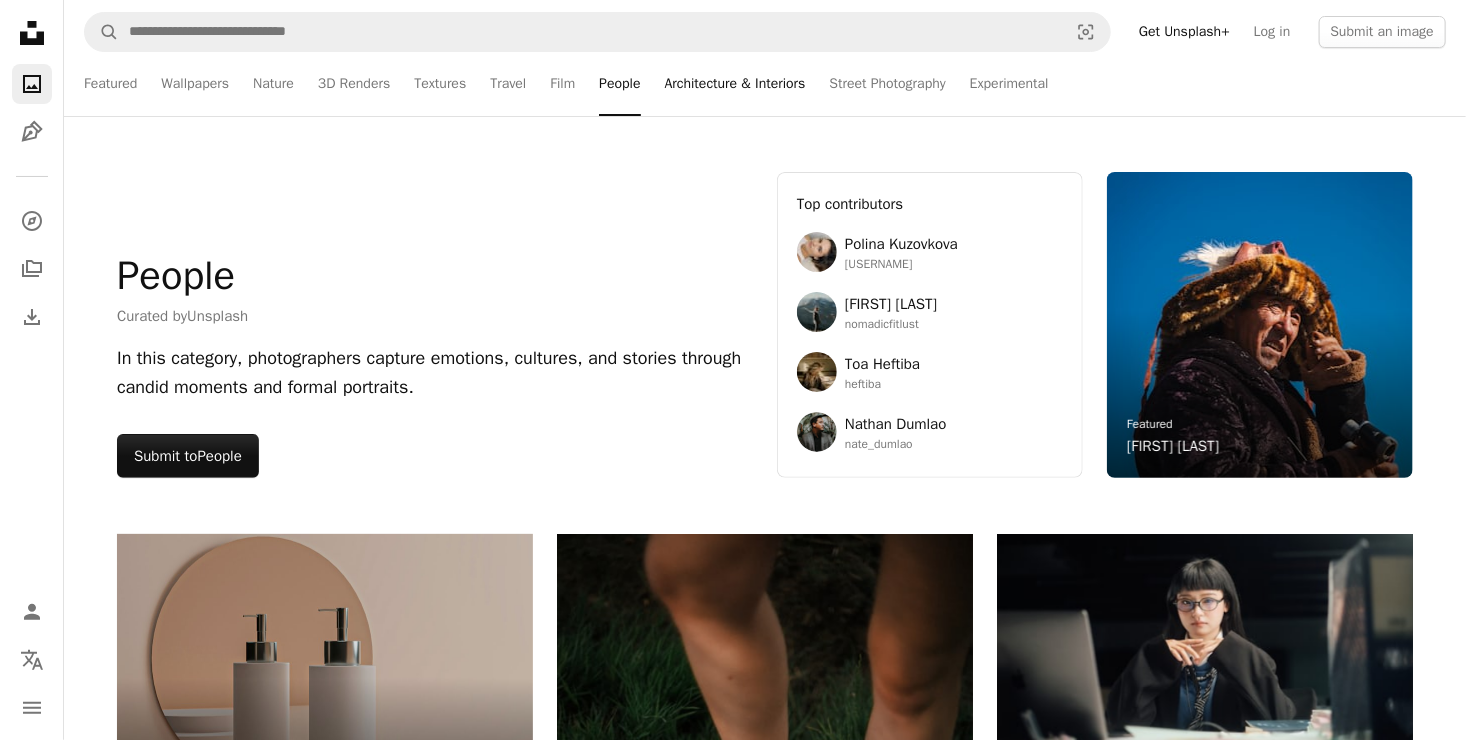click on "Architecture & Interiors" at bounding box center [735, 84] 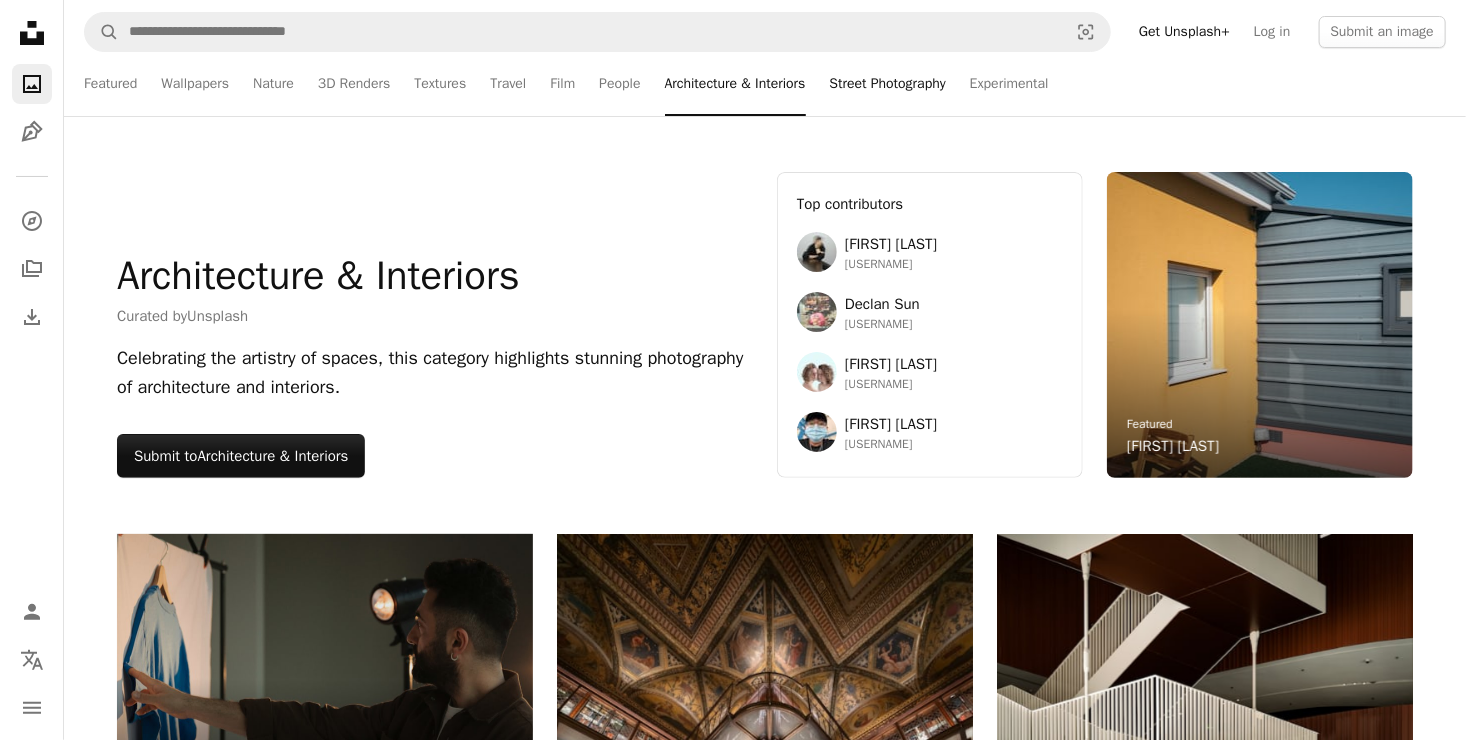 click on "Street Photography" at bounding box center (888, 84) 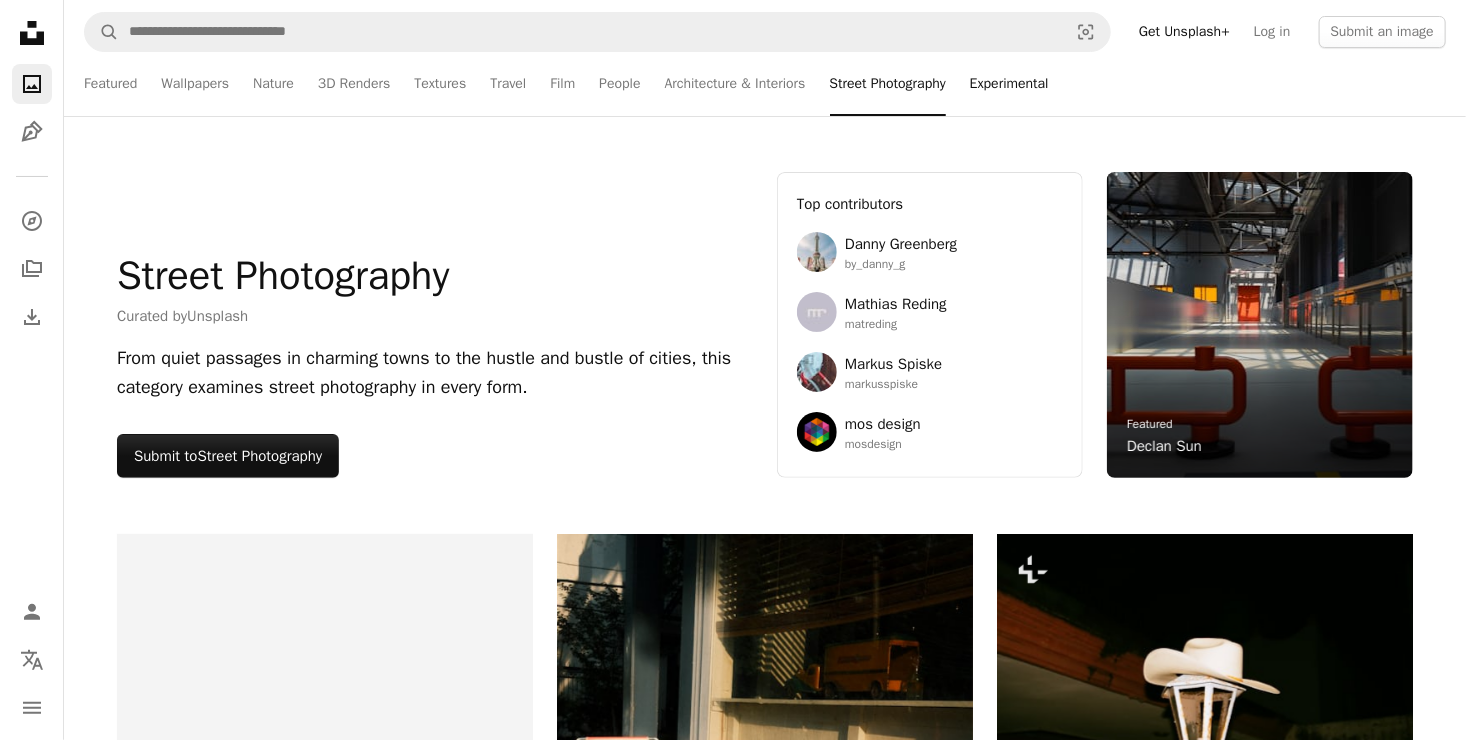 click on "Experimental" at bounding box center (1009, 84) 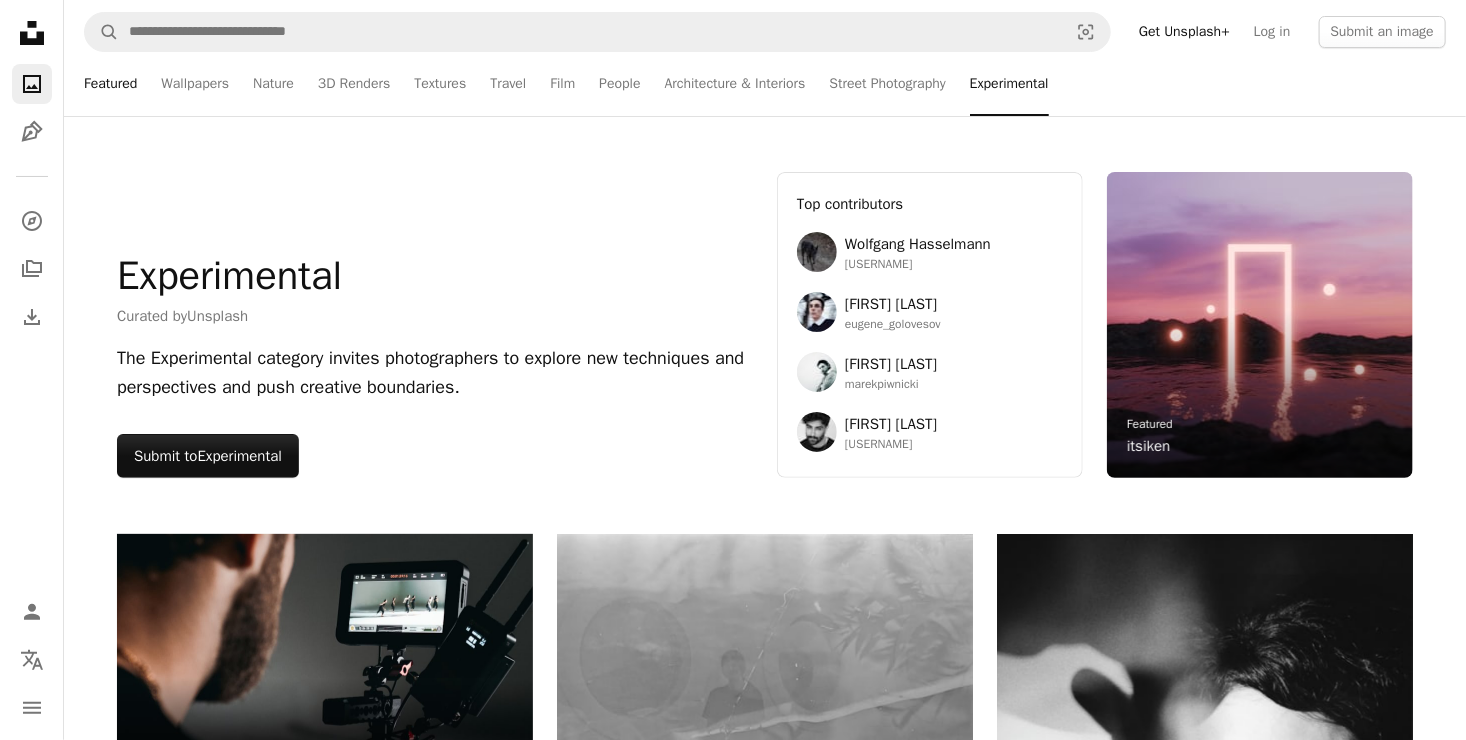 click on "Featured" at bounding box center (110, 84) 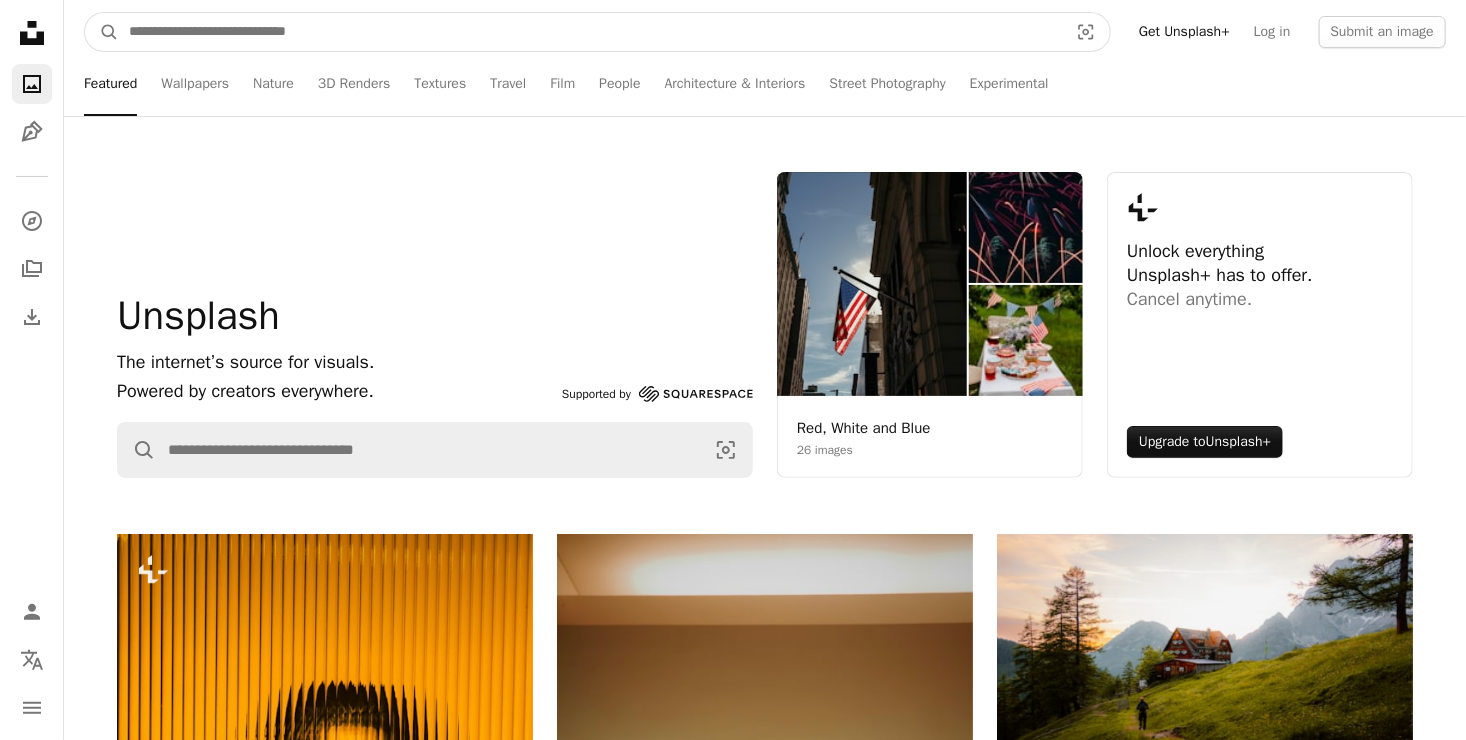 click at bounding box center (590, 32) 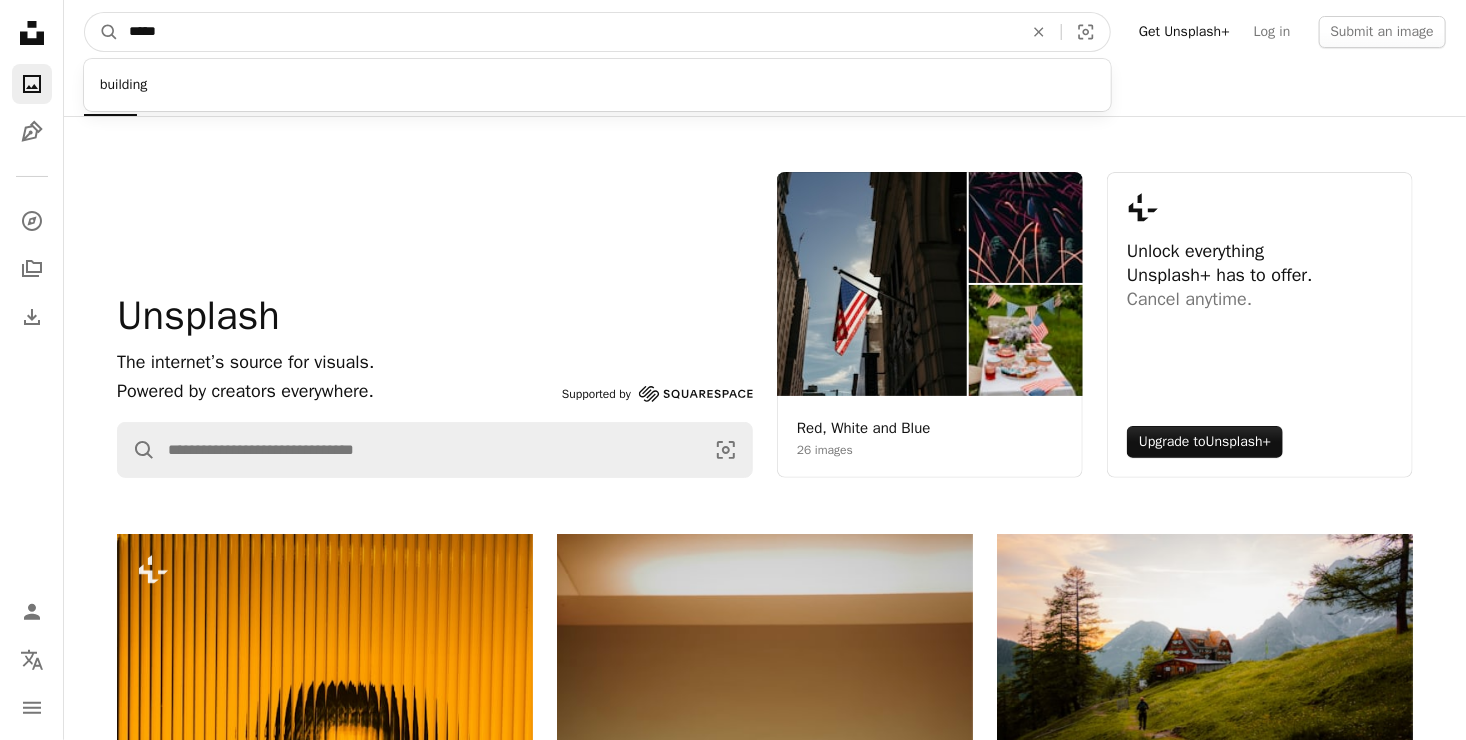 type on "*****" 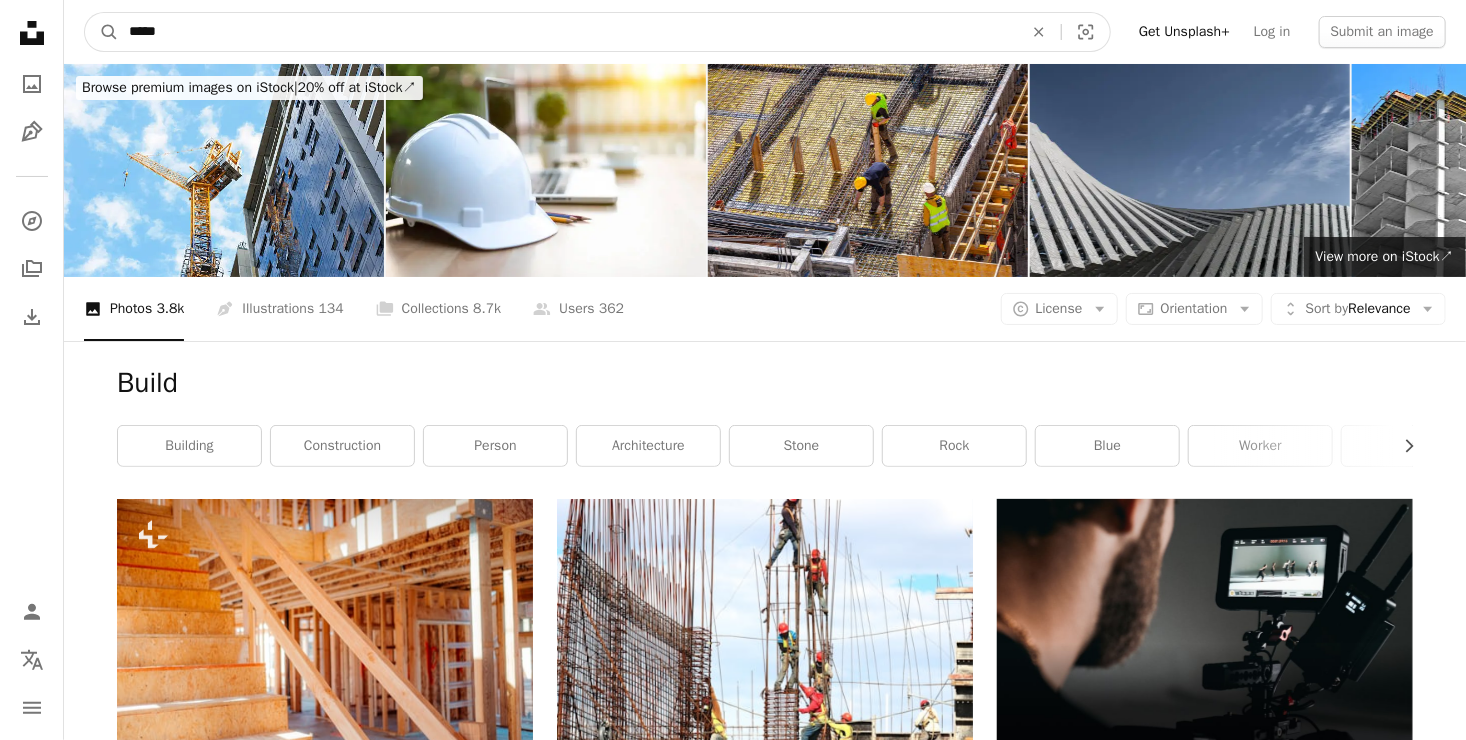 click on "*****" at bounding box center [568, 32] 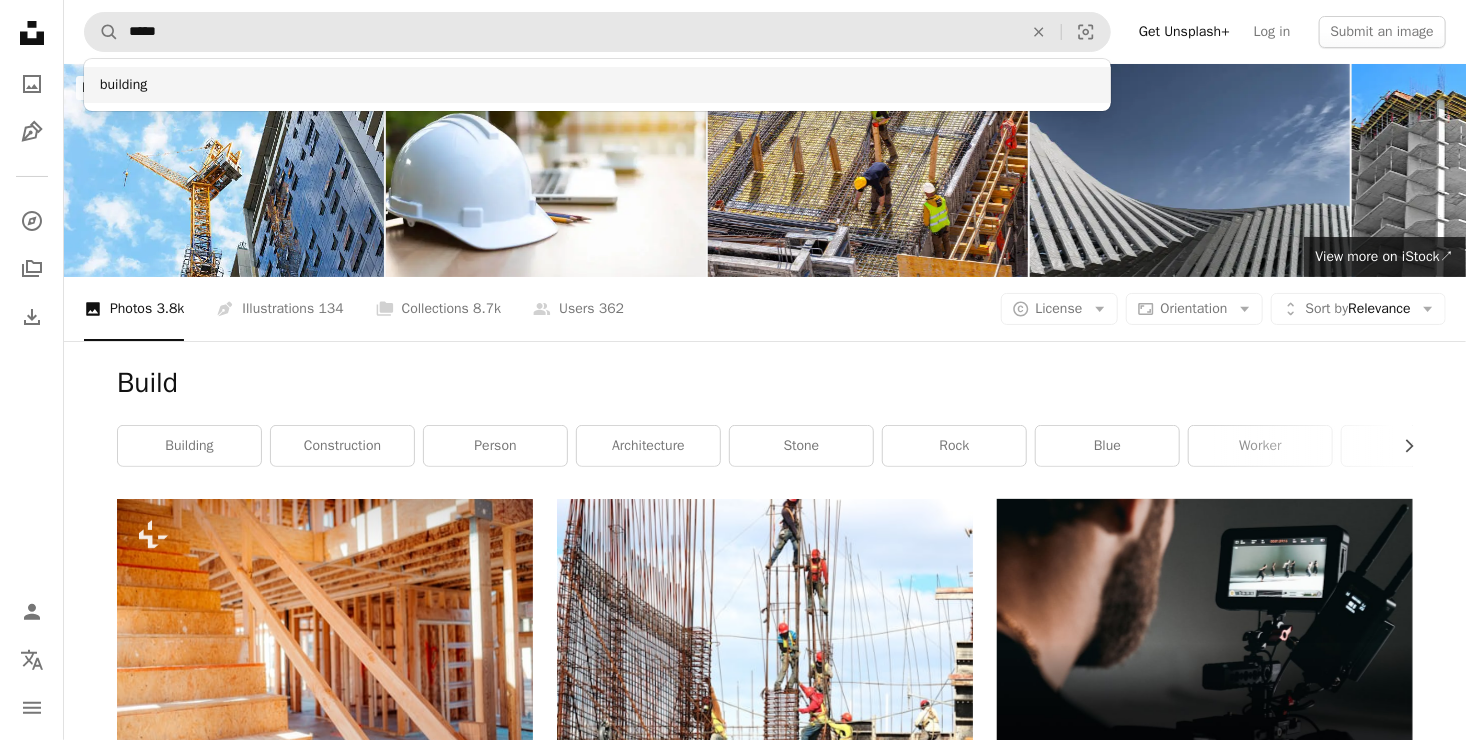 click on "building" at bounding box center (597, 85) 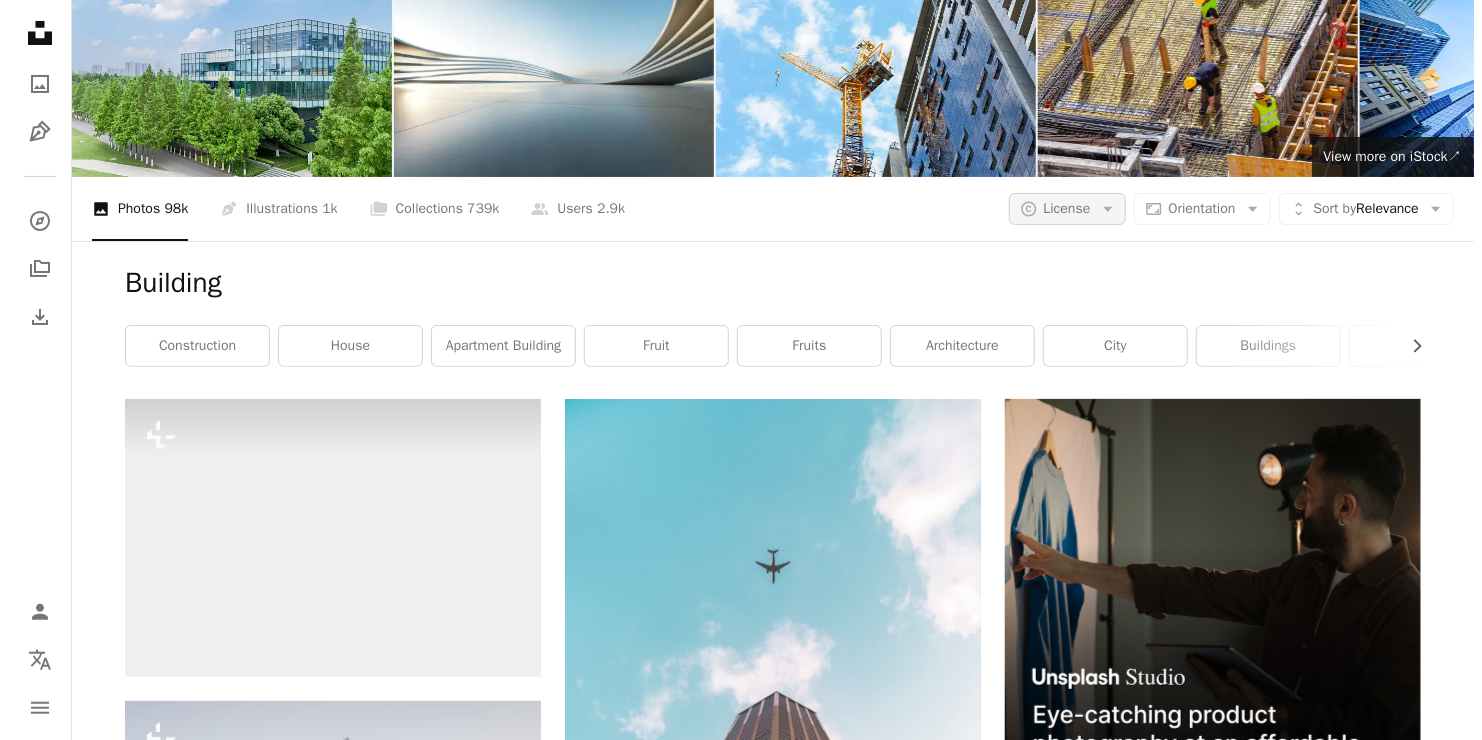 scroll, scrollTop: 0, scrollLeft: 0, axis: both 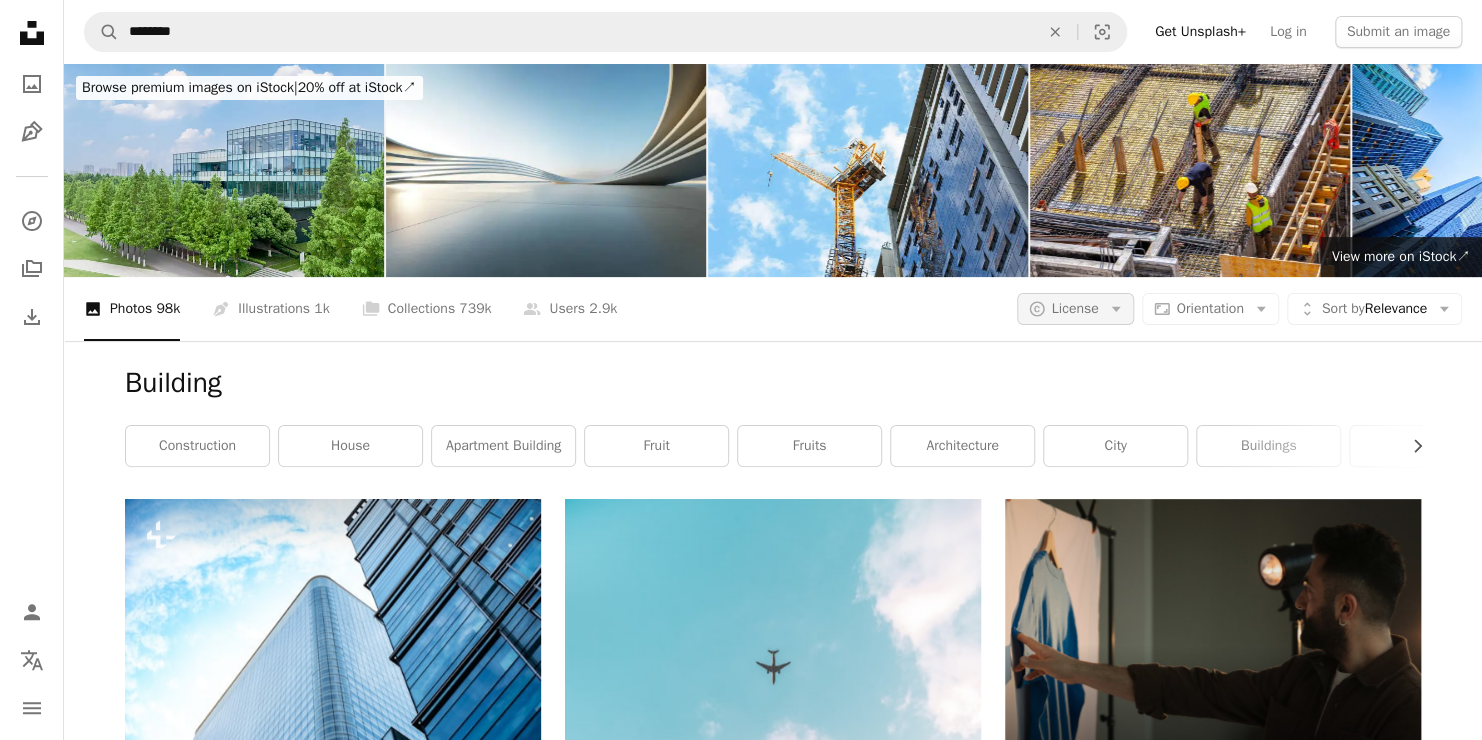 click on "License" at bounding box center [1075, 308] 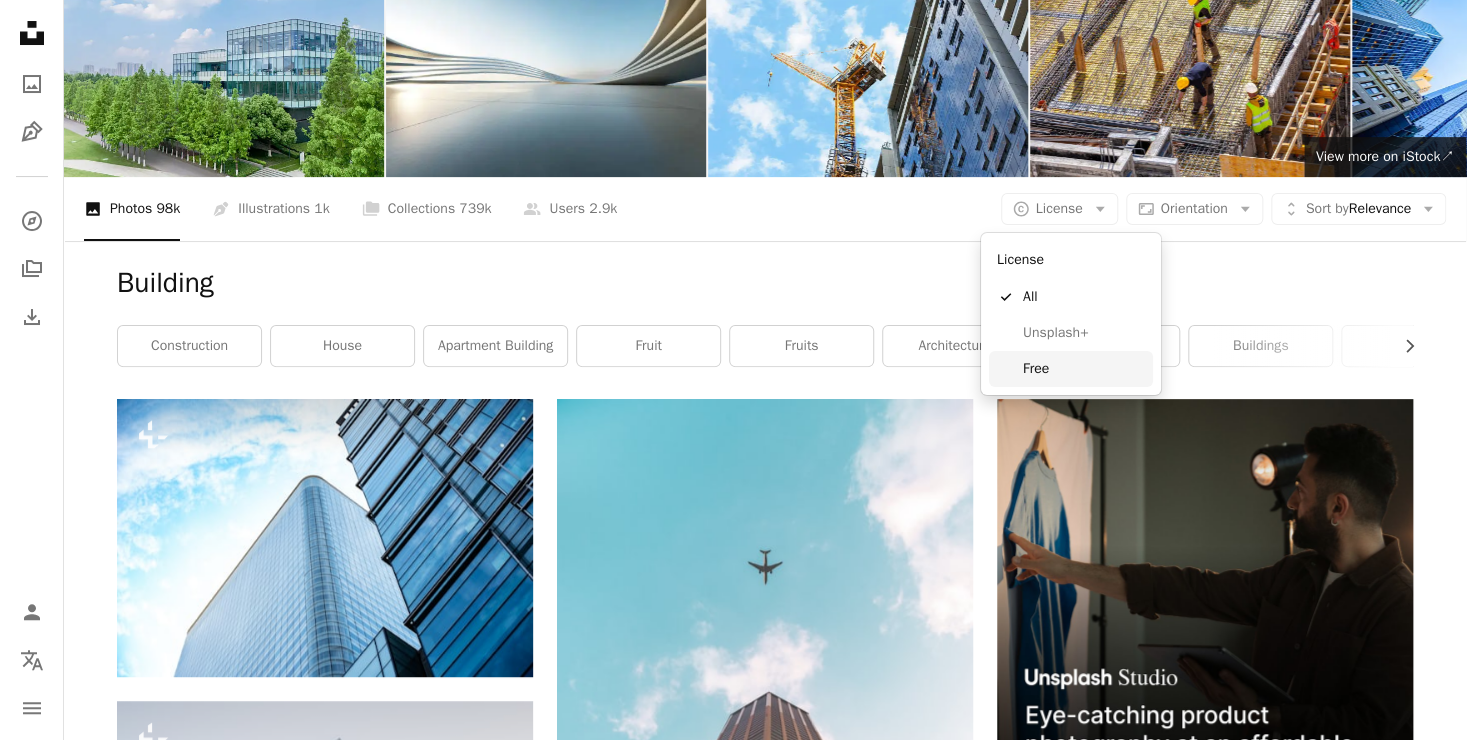 click on "Free" at bounding box center [1084, 369] 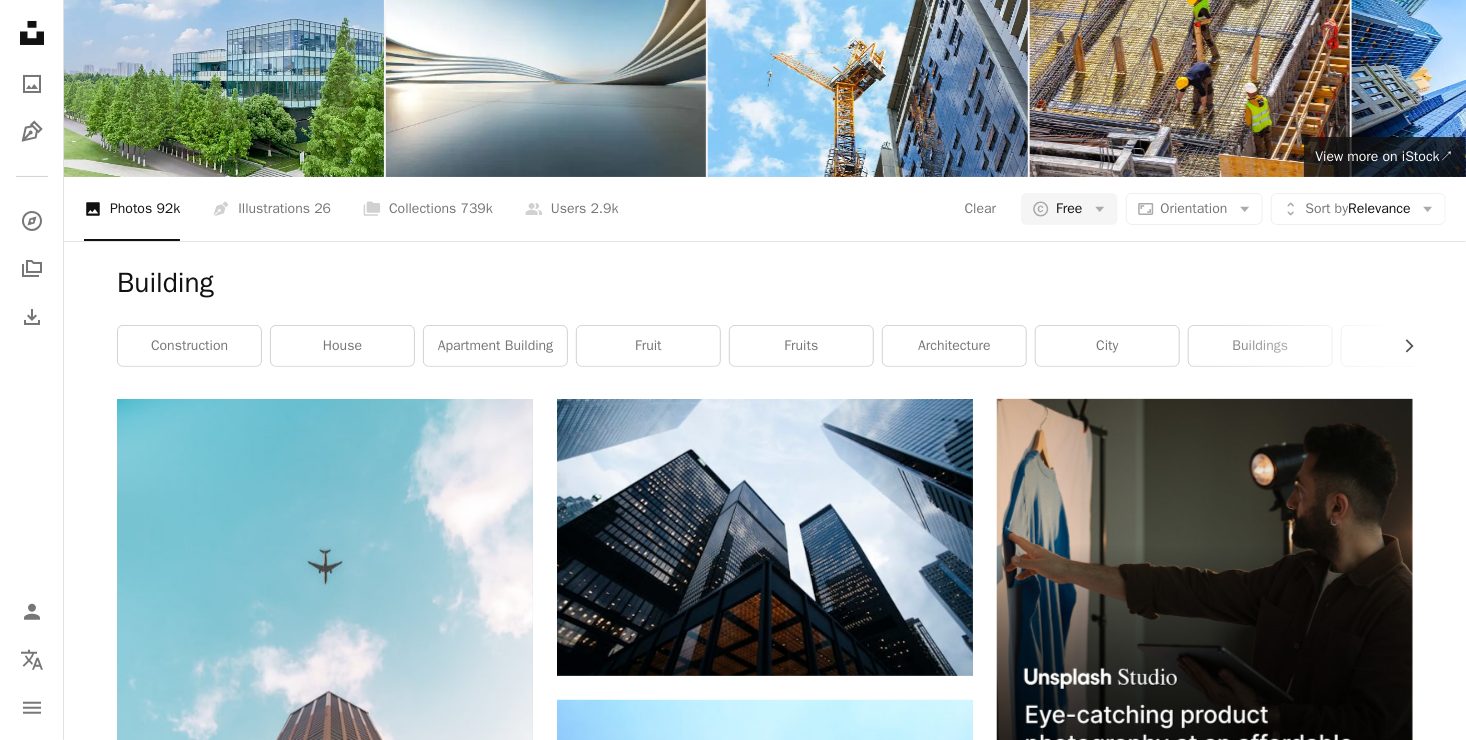 scroll, scrollTop: 2100, scrollLeft: 0, axis: vertical 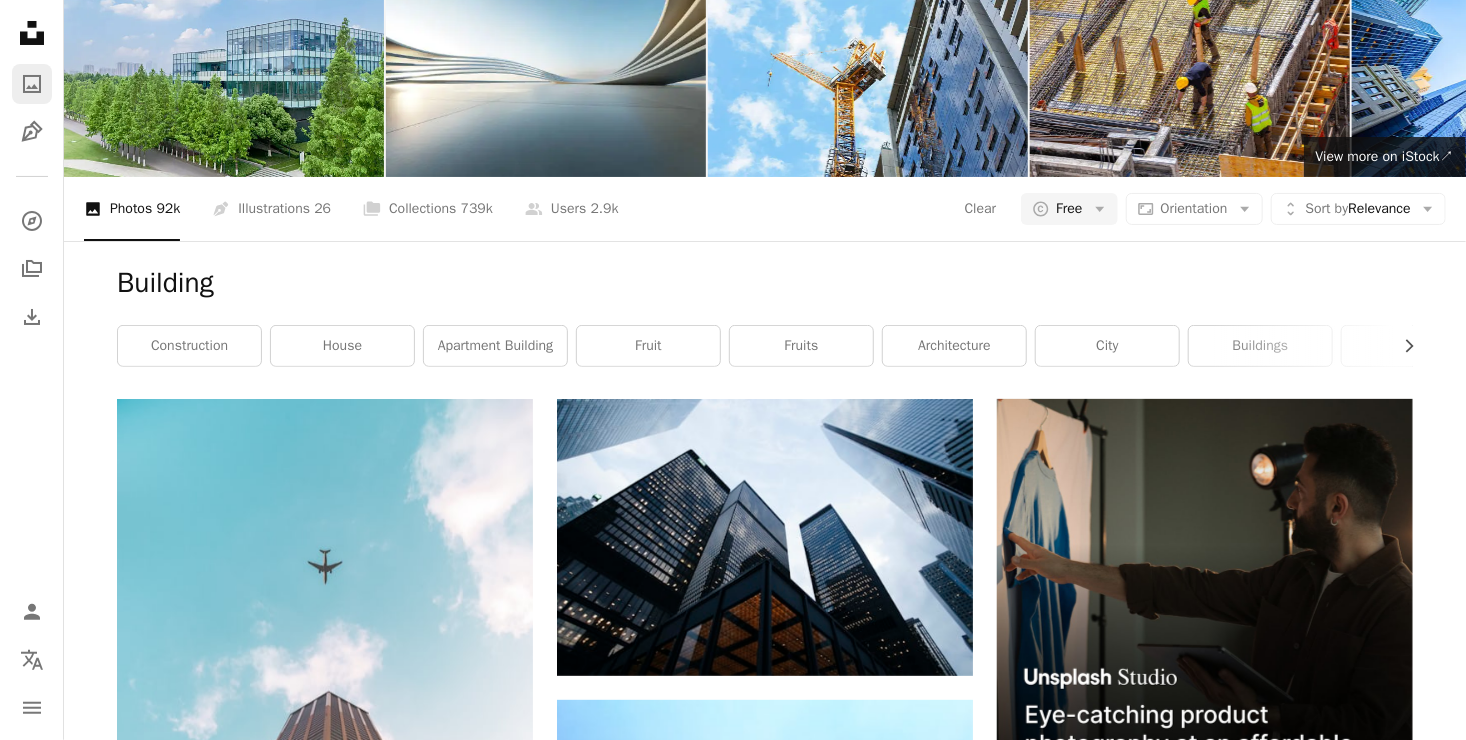 click 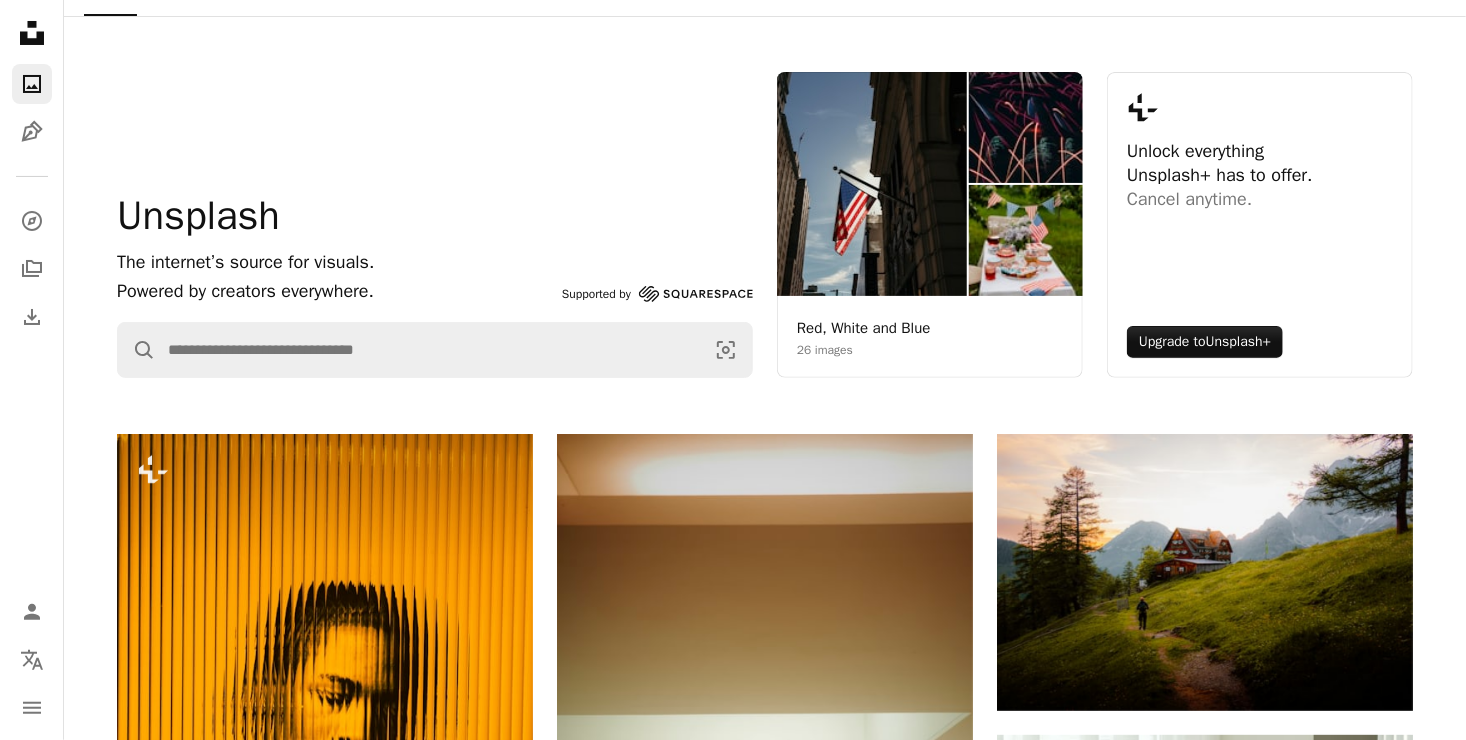 scroll, scrollTop: 0, scrollLeft: 0, axis: both 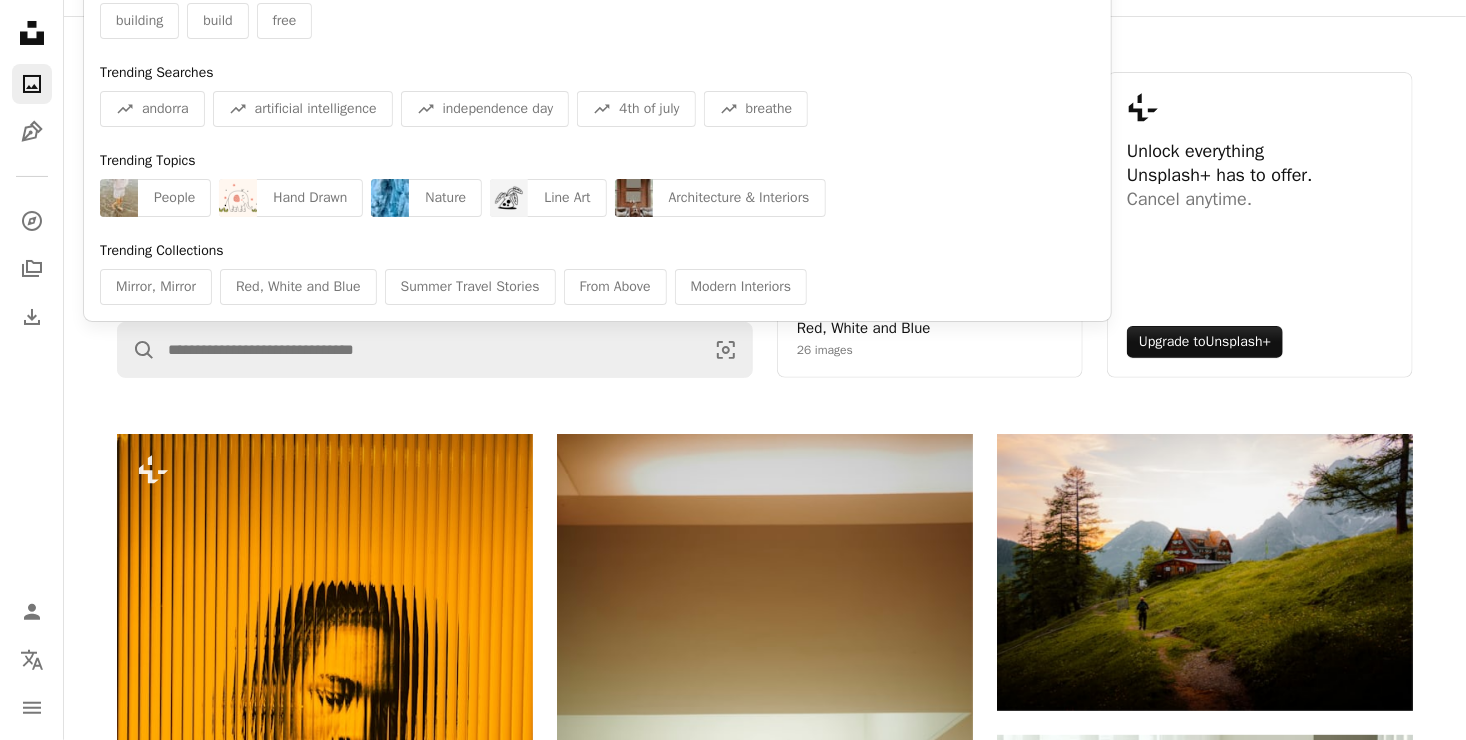 click at bounding box center (590, -68) 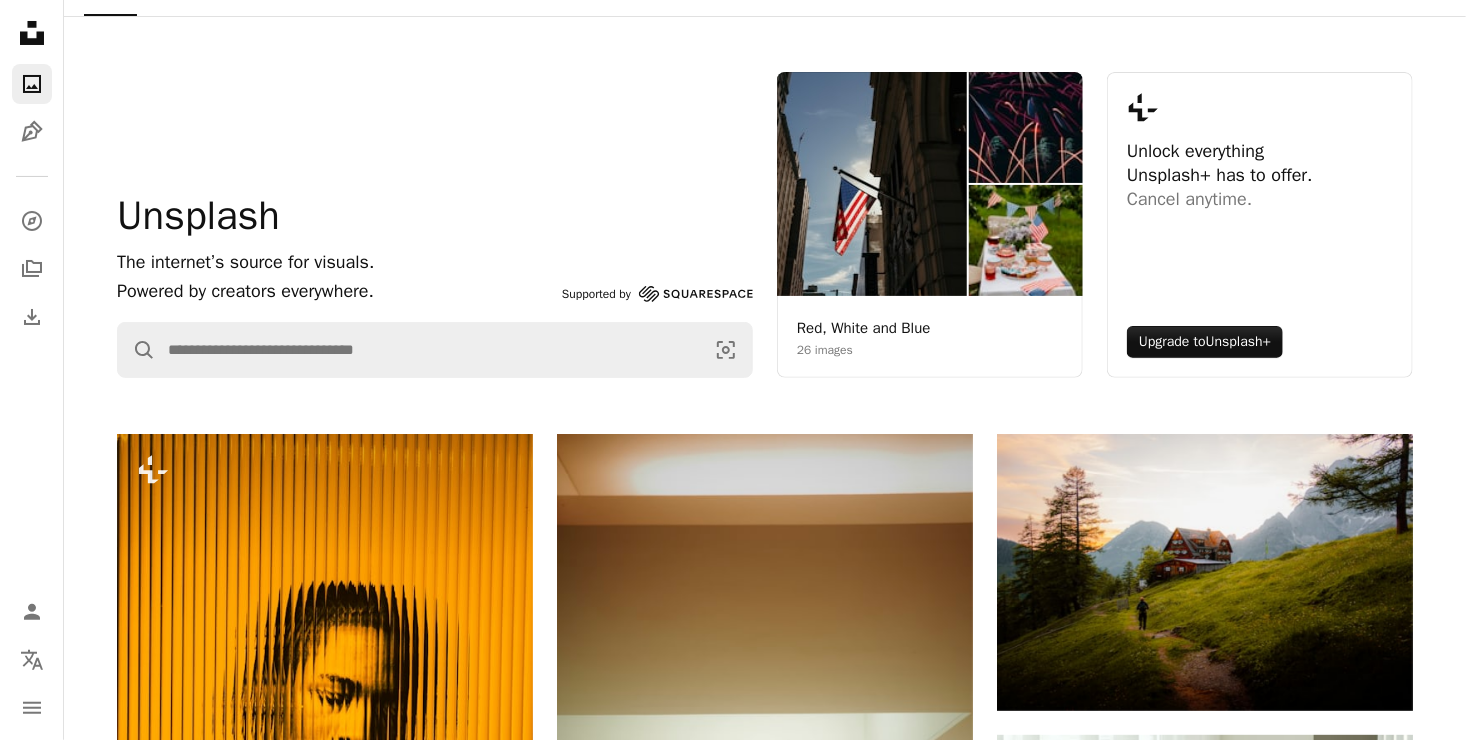 type on "****" 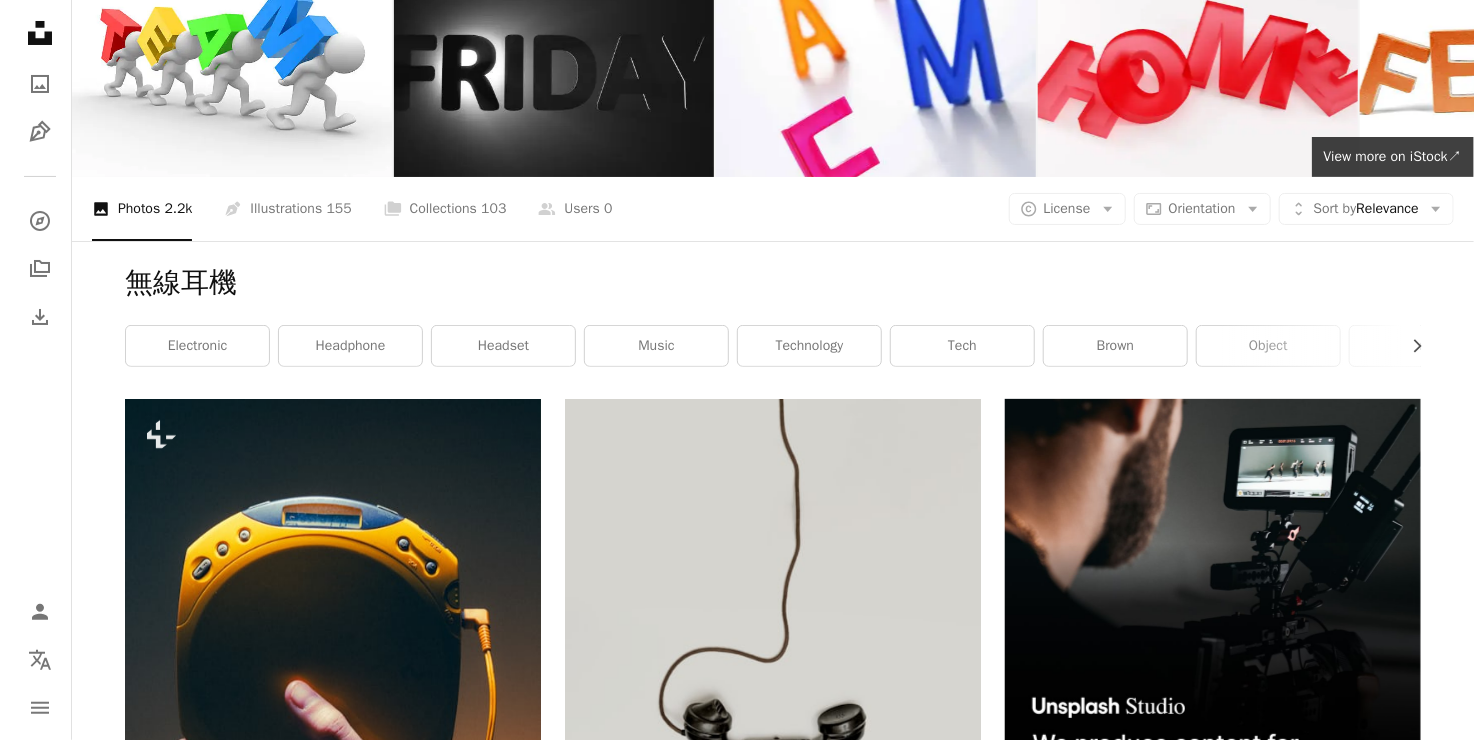 scroll, scrollTop: 1900, scrollLeft: 0, axis: vertical 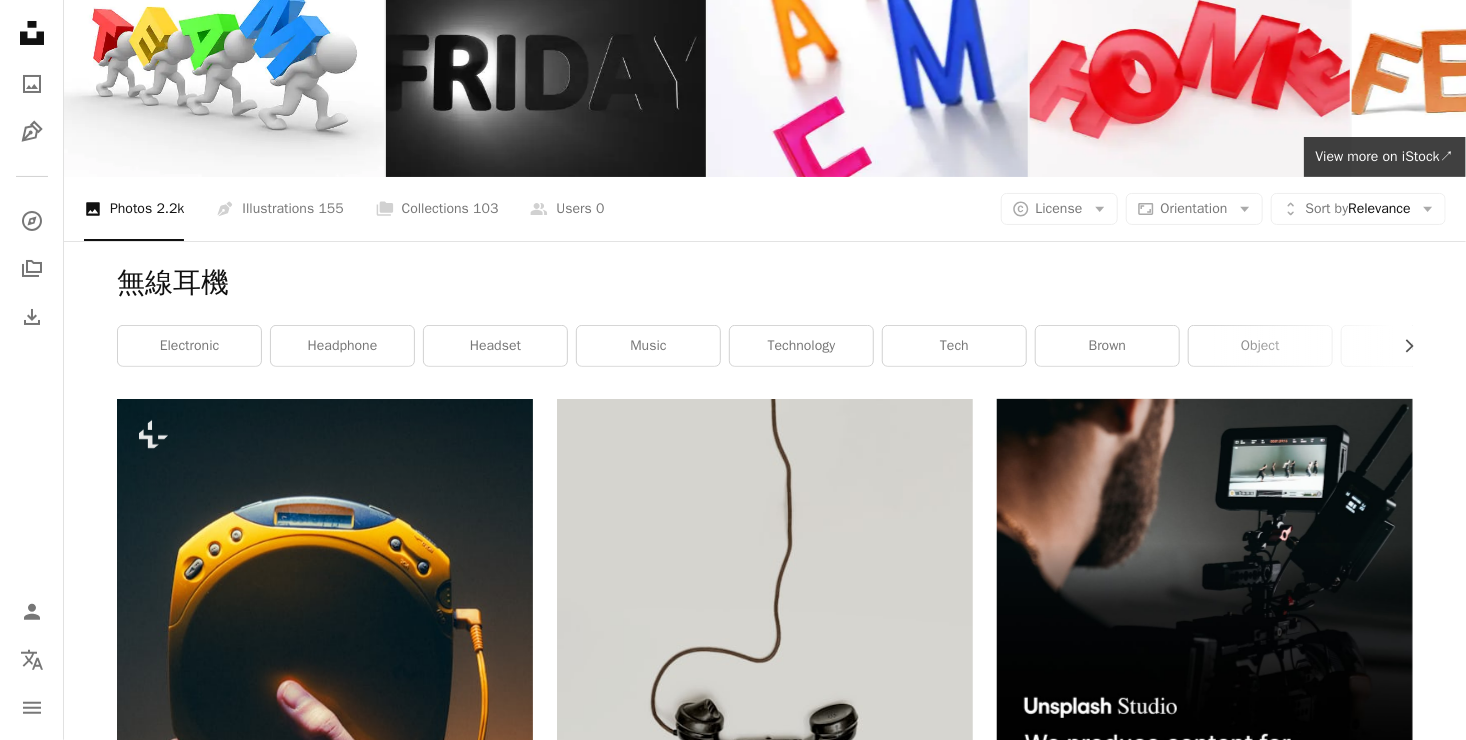 click at bounding box center [765, 2036] 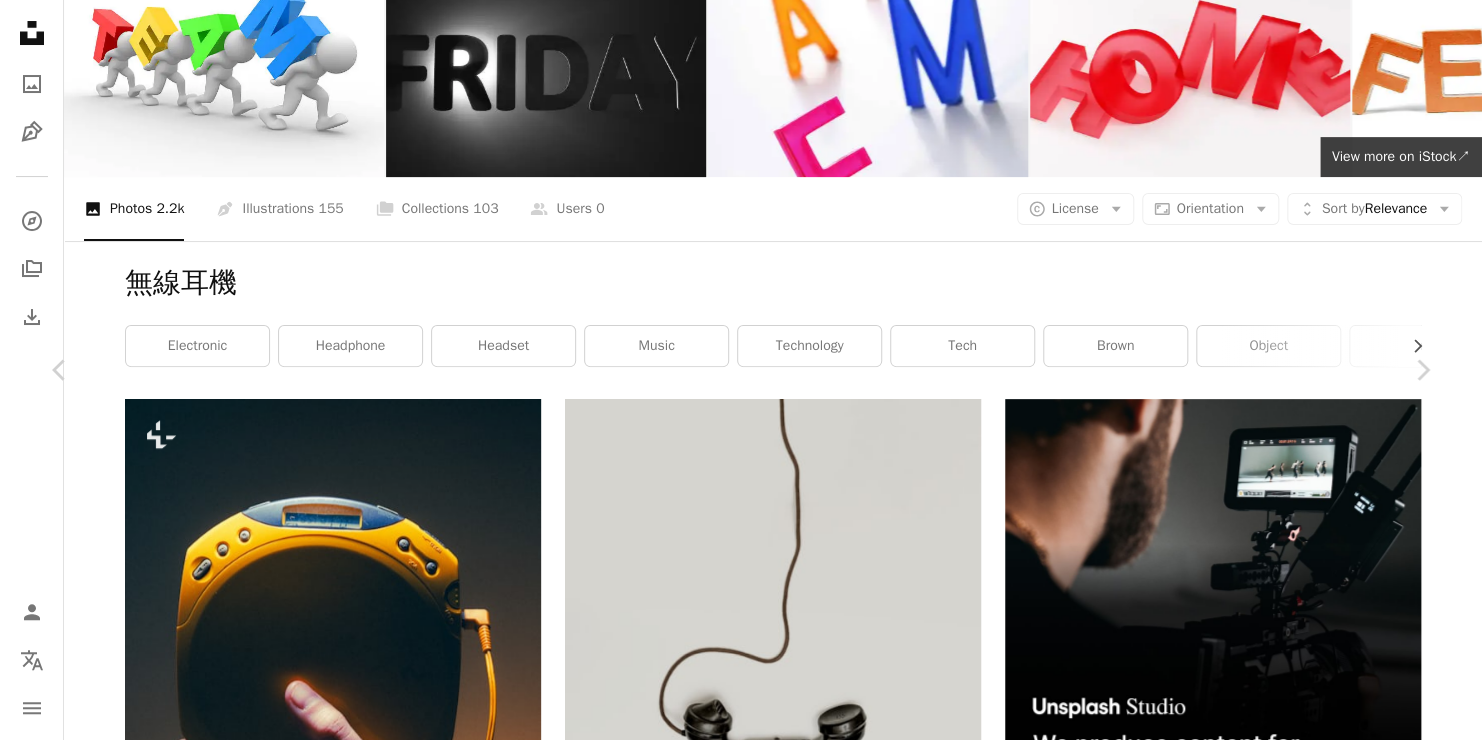 click at bounding box center (734, 6272) 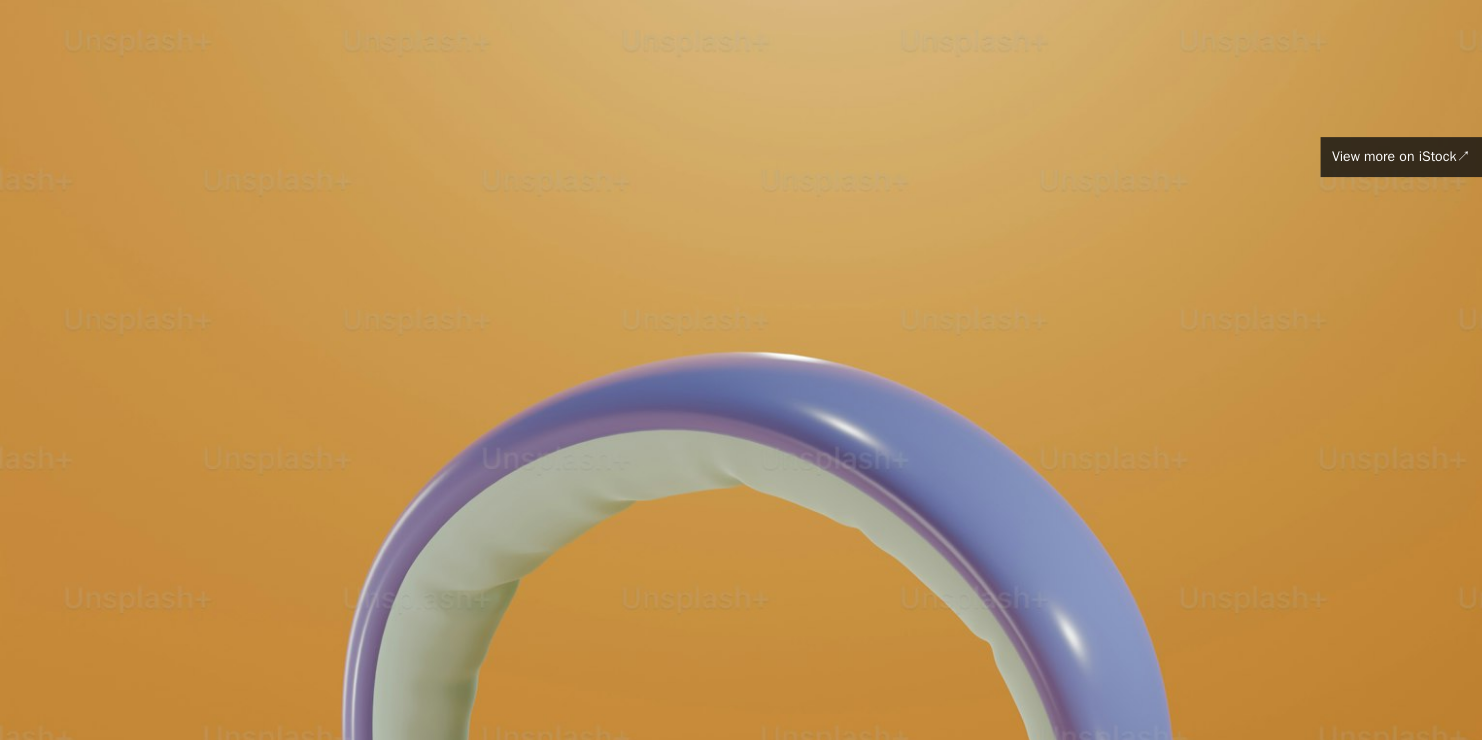 scroll, scrollTop: 0, scrollLeft: 0, axis: both 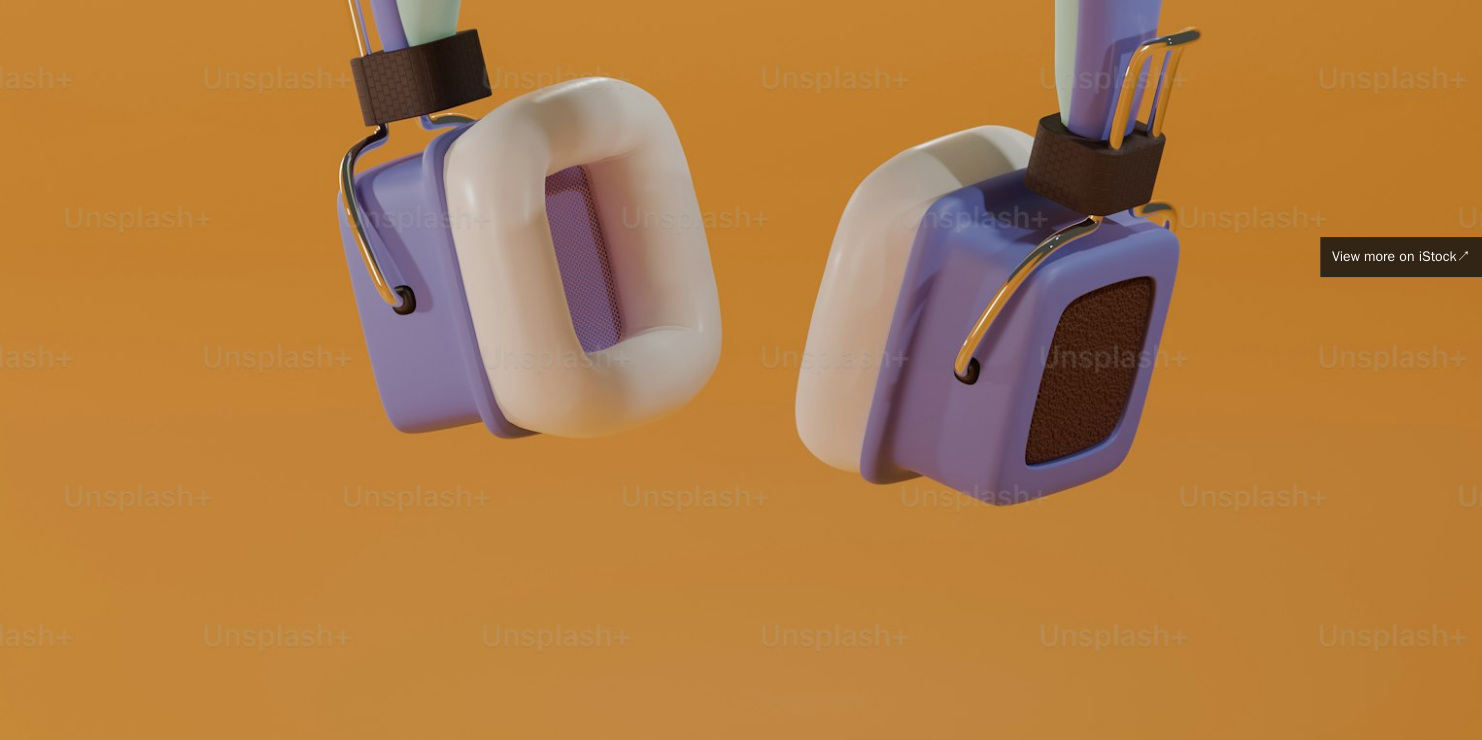 click at bounding box center [741, -12] 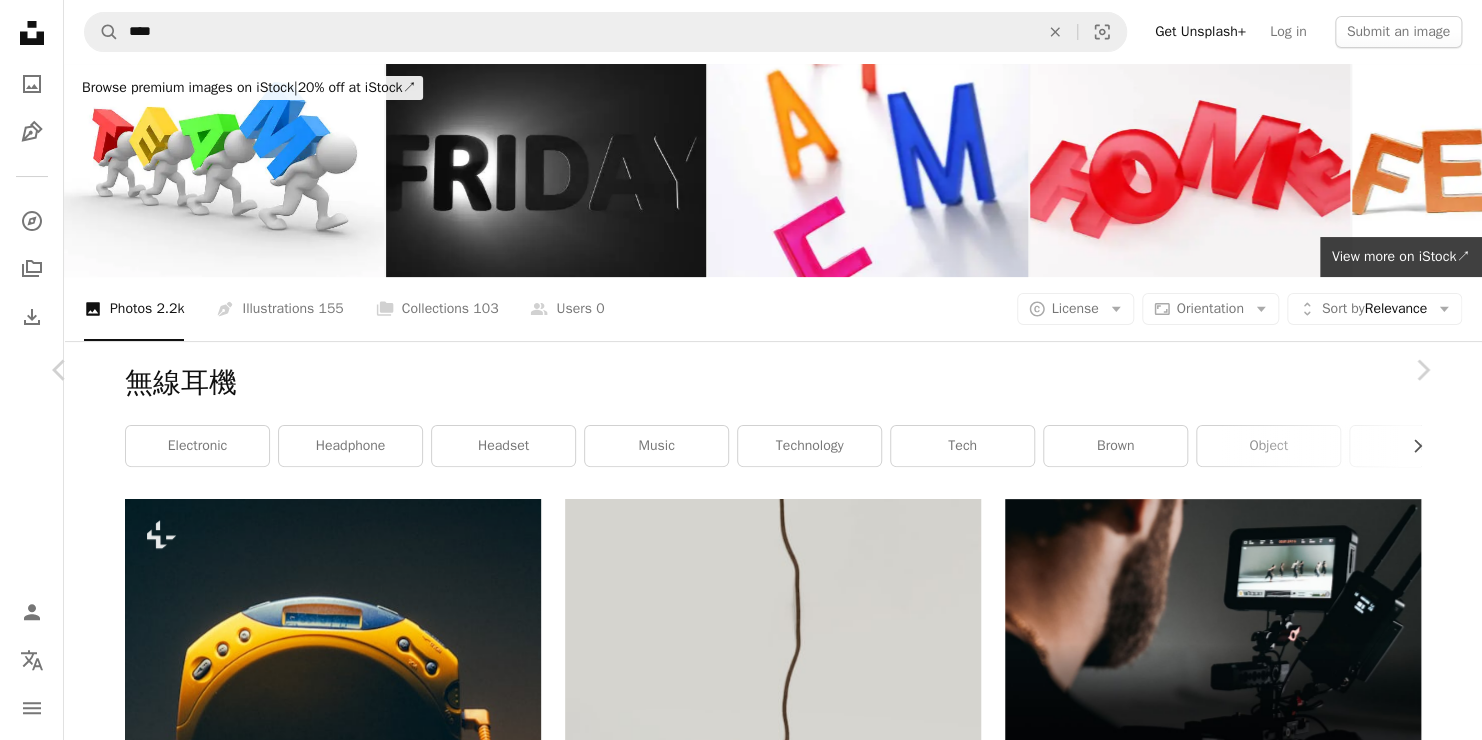type 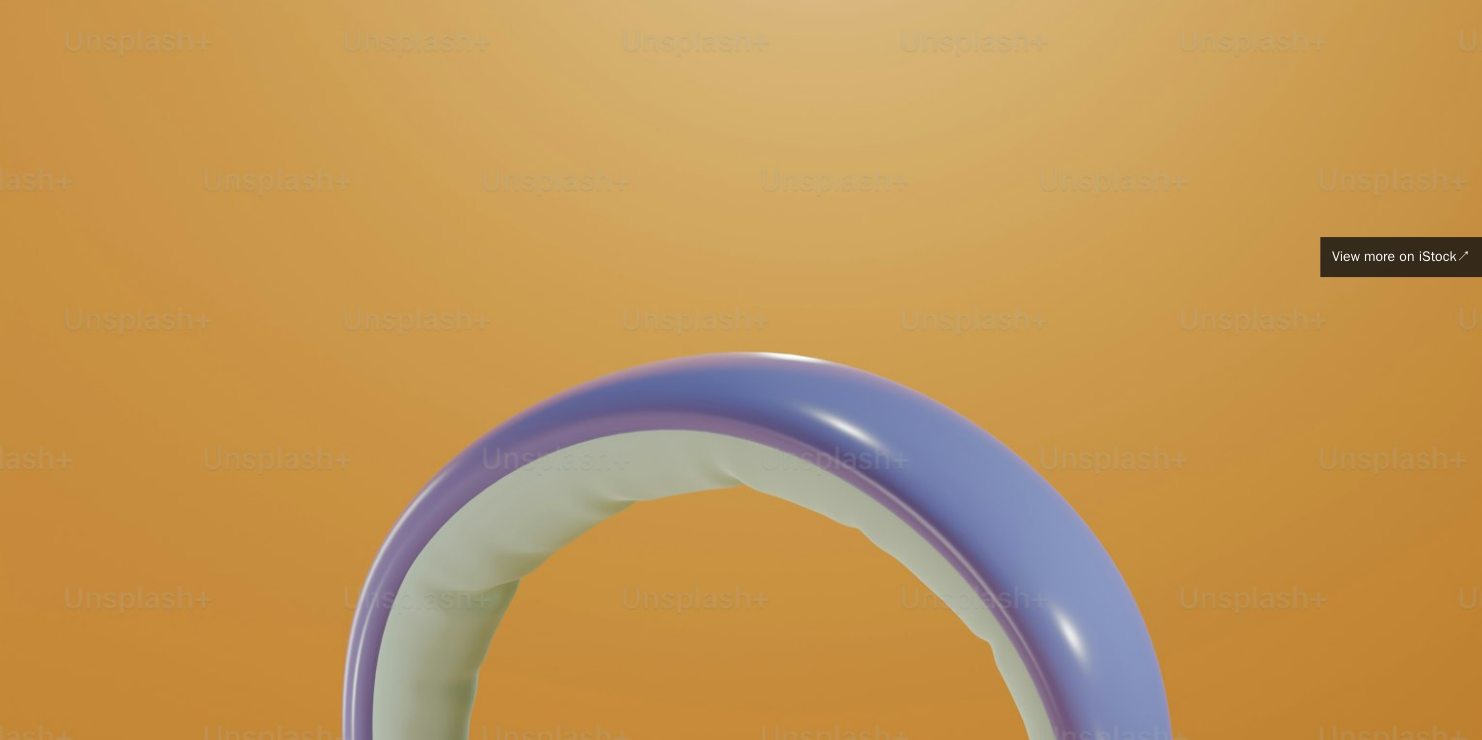 scroll, scrollTop: 538, scrollLeft: 0, axis: vertical 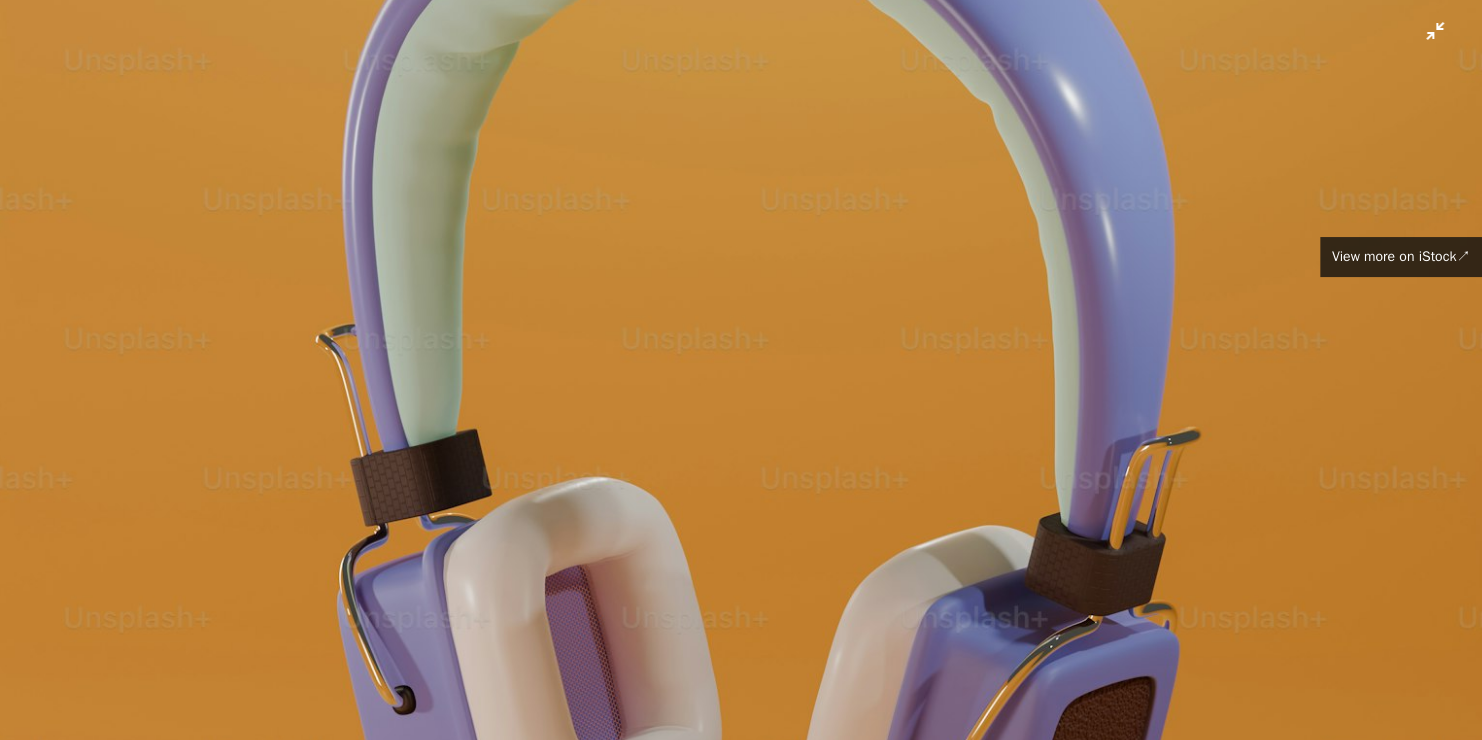 click at bounding box center (741, 388) 